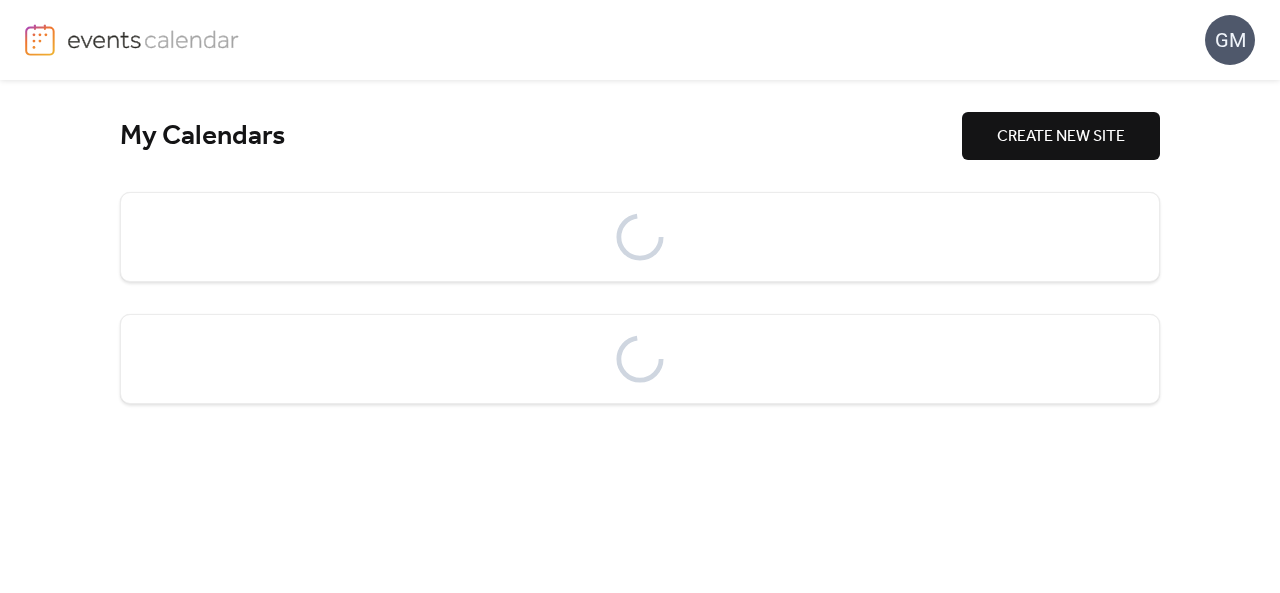 scroll, scrollTop: 0, scrollLeft: 0, axis: both 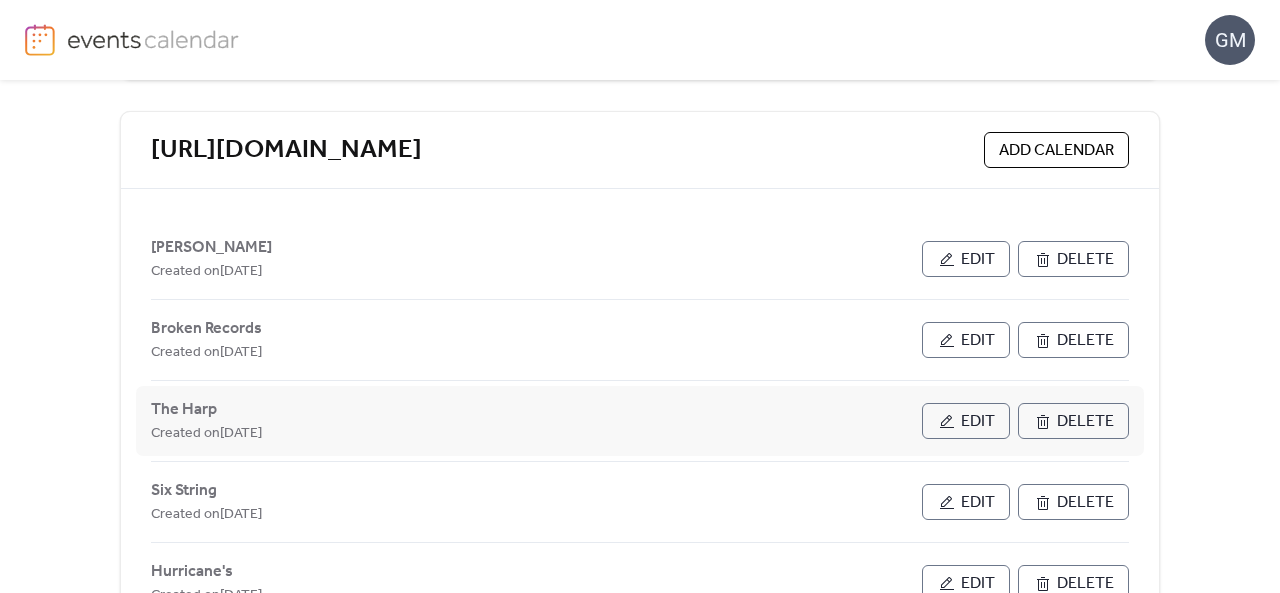 click on "Edit" at bounding box center (966, 421) 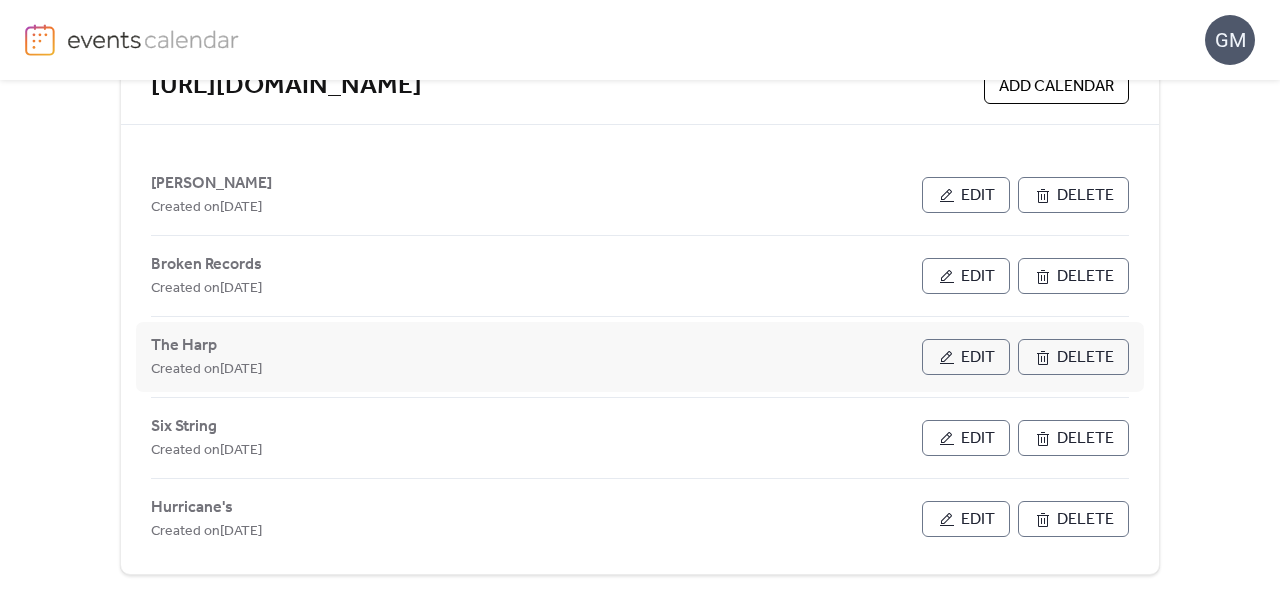 scroll, scrollTop: 474, scrollLeft: 0, axis: vertical 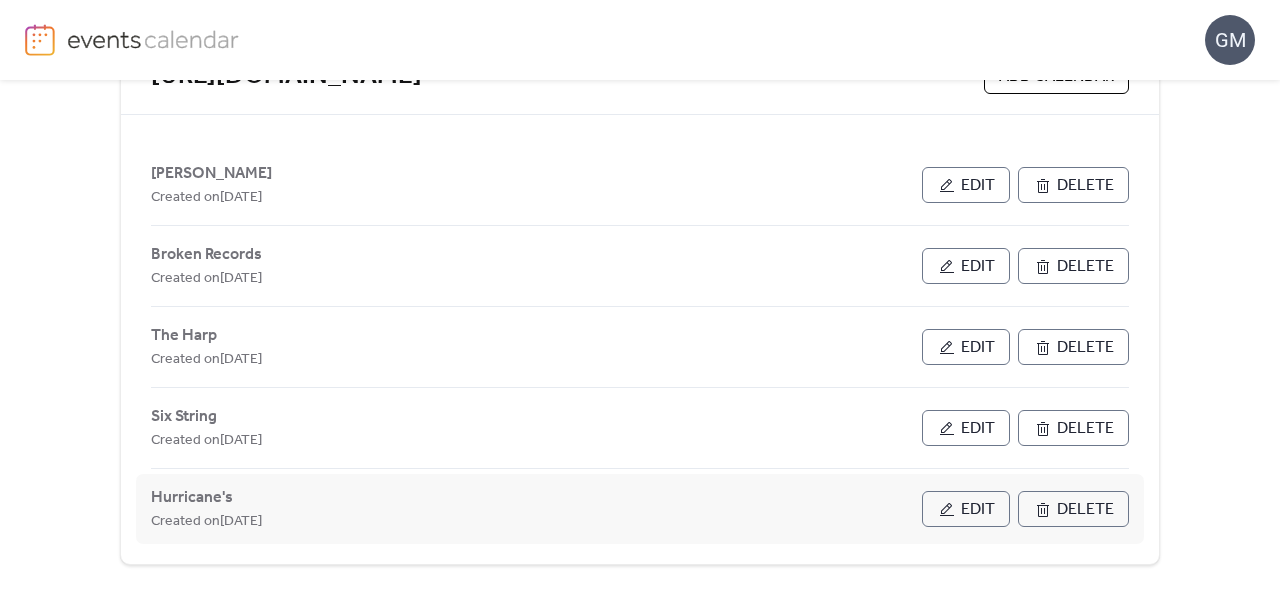 click on "Edit" at bounding box center [966, 509] 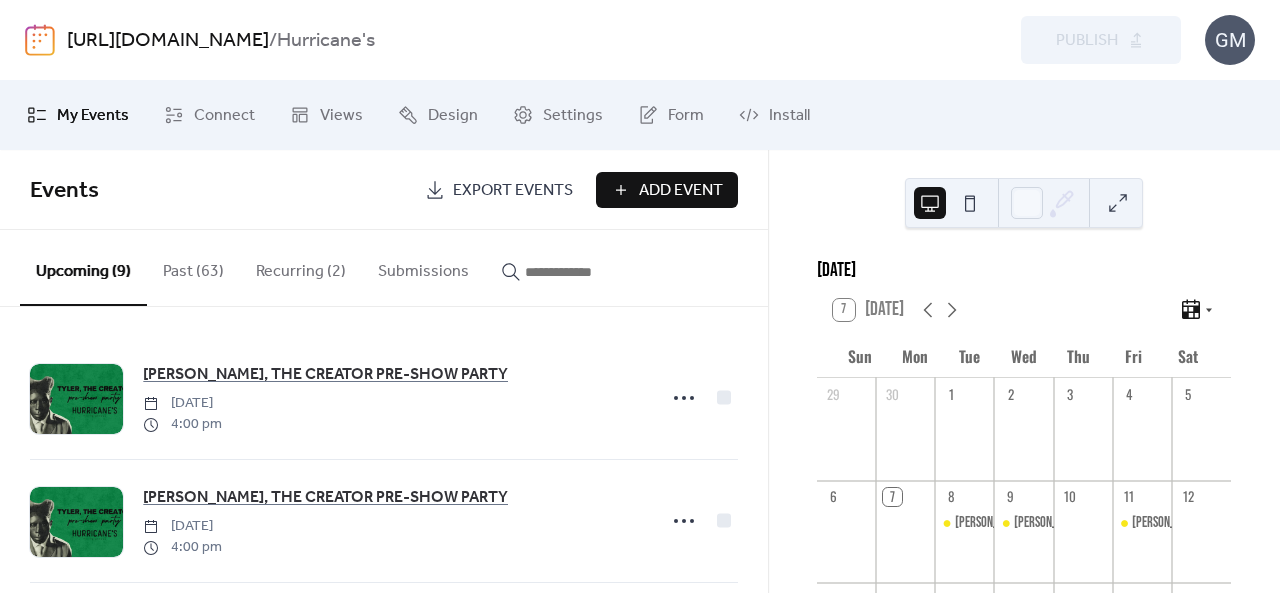 click on "Add Event" at bounding box center [667, 190] 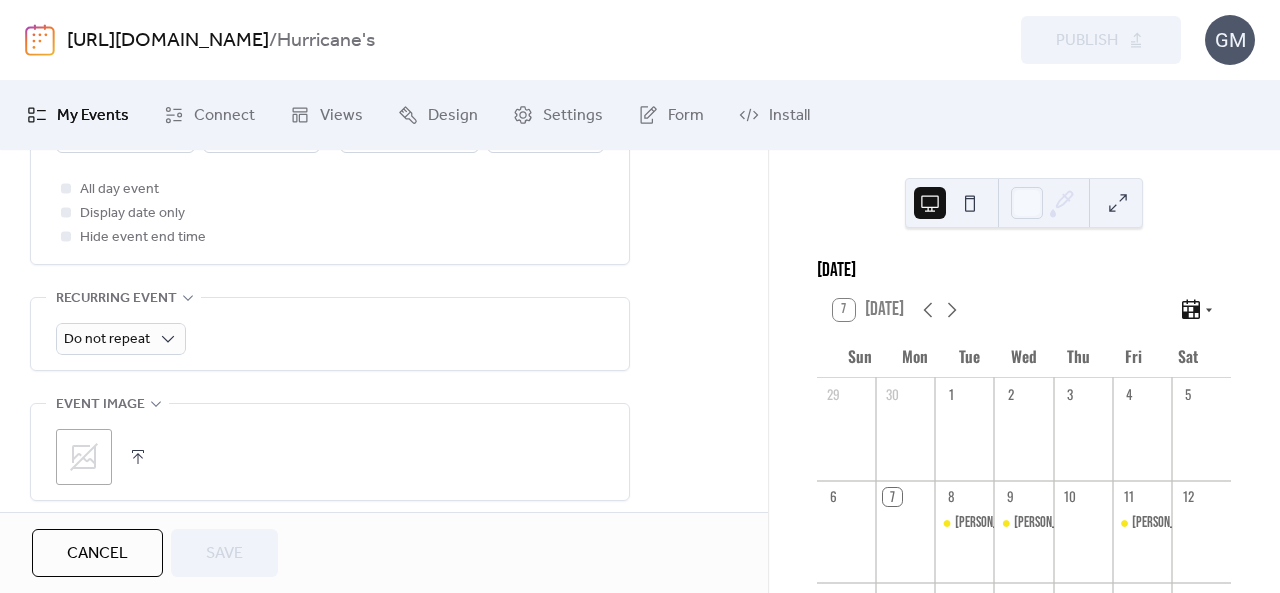 scroll, scrollTop: 800, scrollLeft: 0, axis: vertical 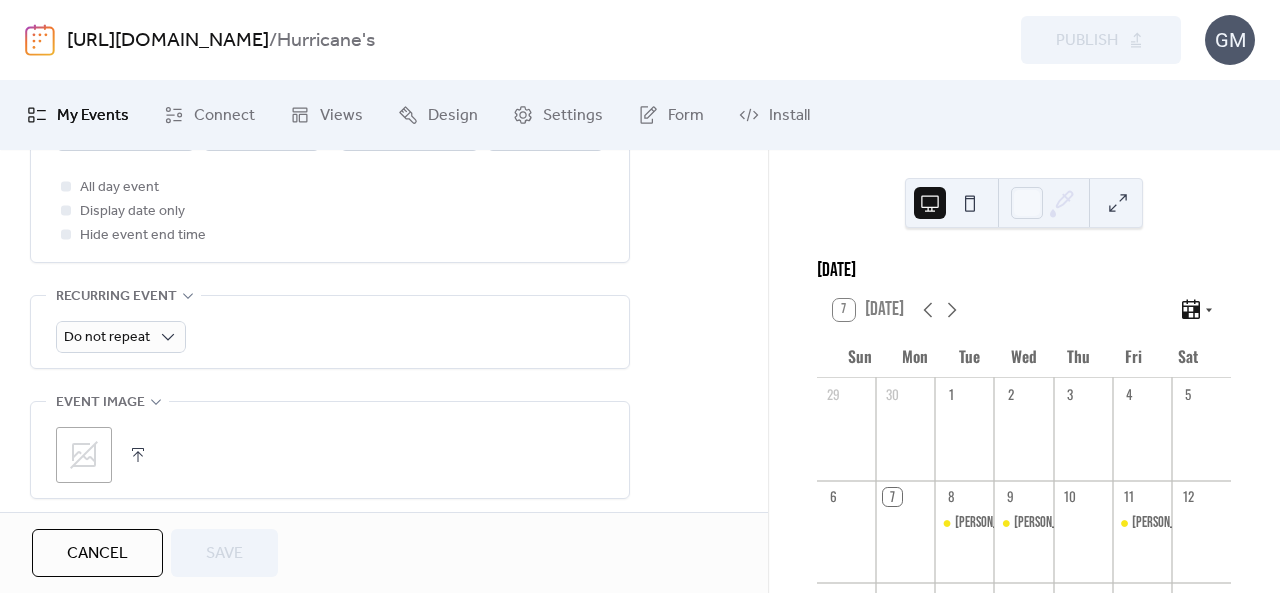 click on ";" at bounding box center (84, 455) 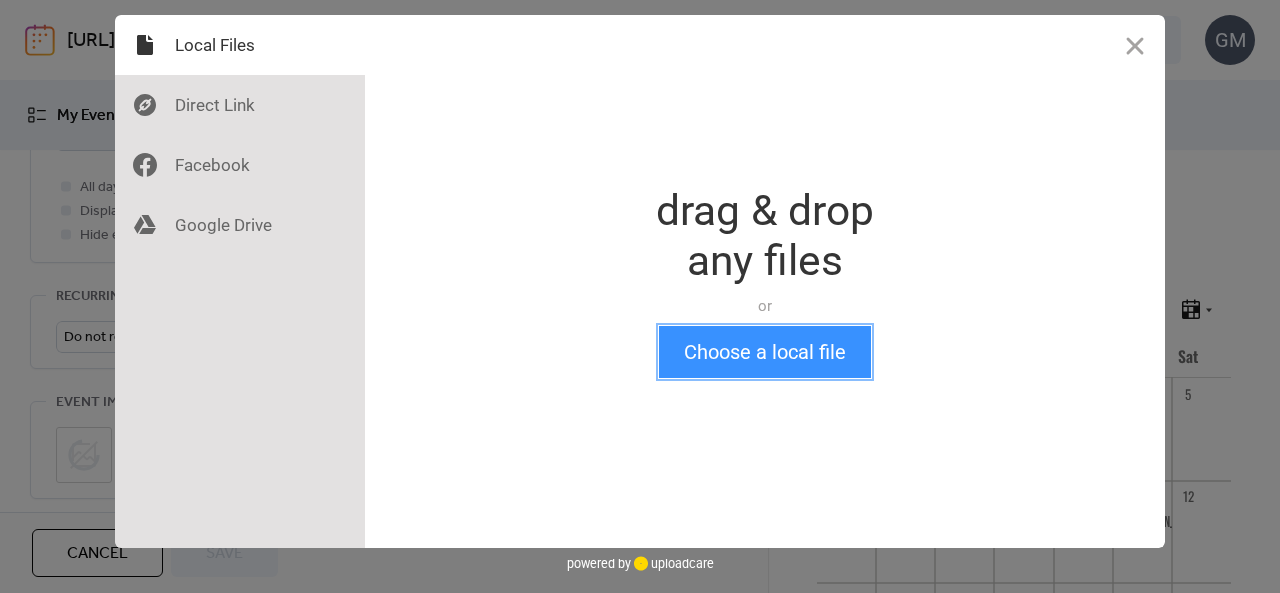 click on "Choose a local file" at bounding box center (765, 352) 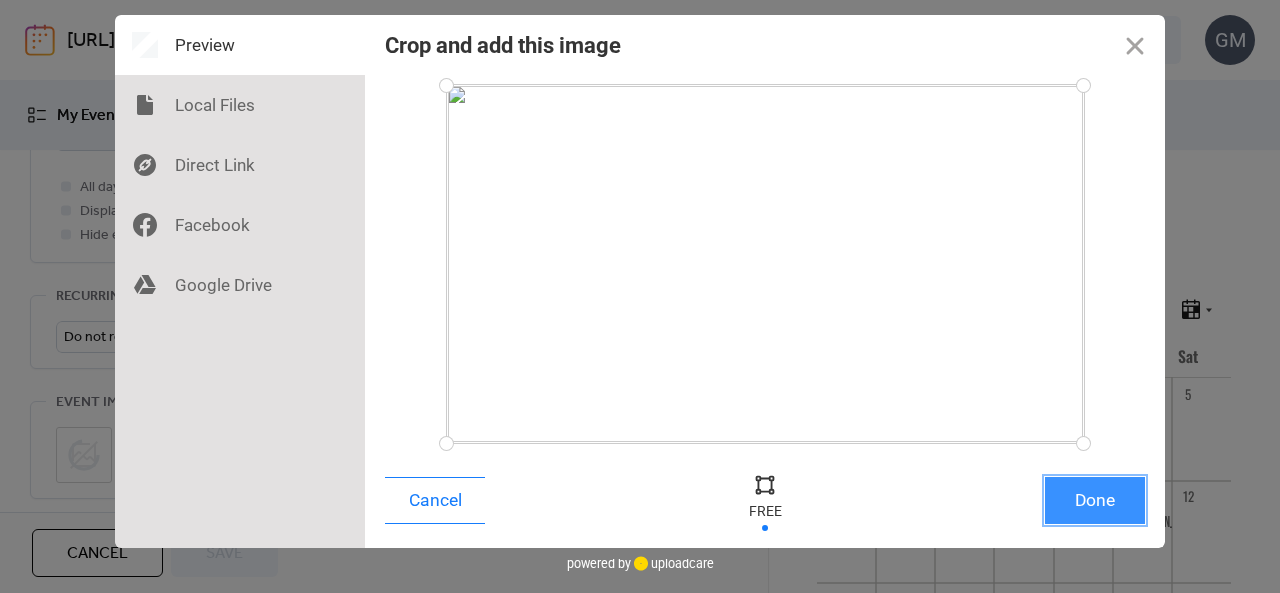 click on "Done" at bounding box center (1095, 500) 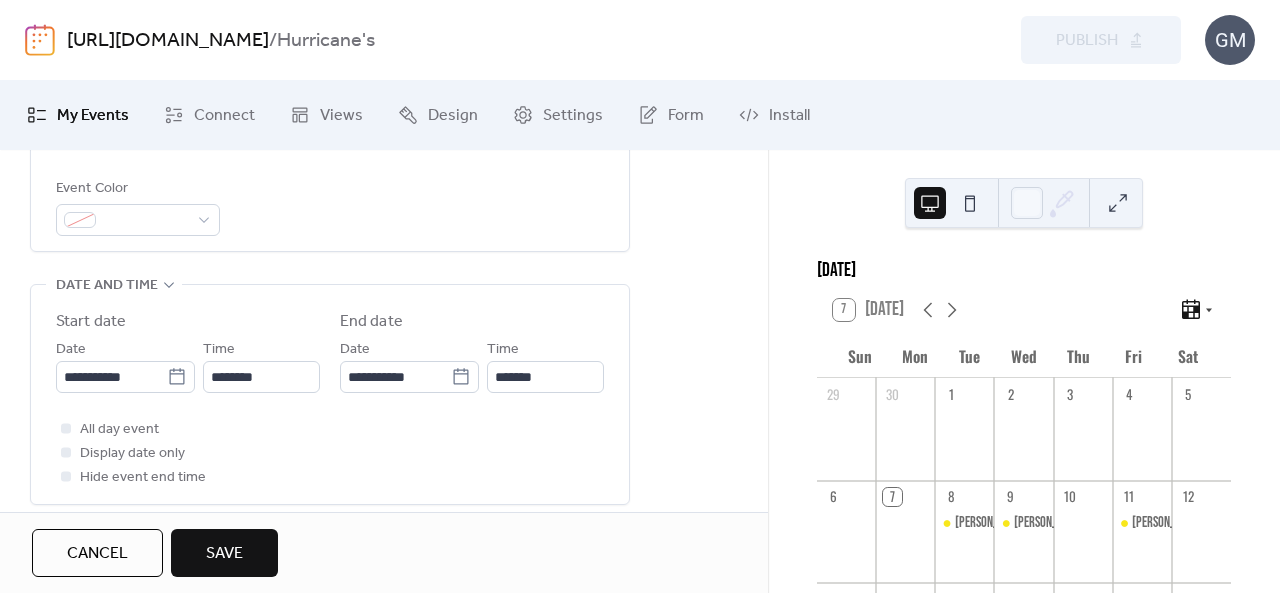 scroll, scrollTop: 500, scrollLeft: 0, axis: vertical 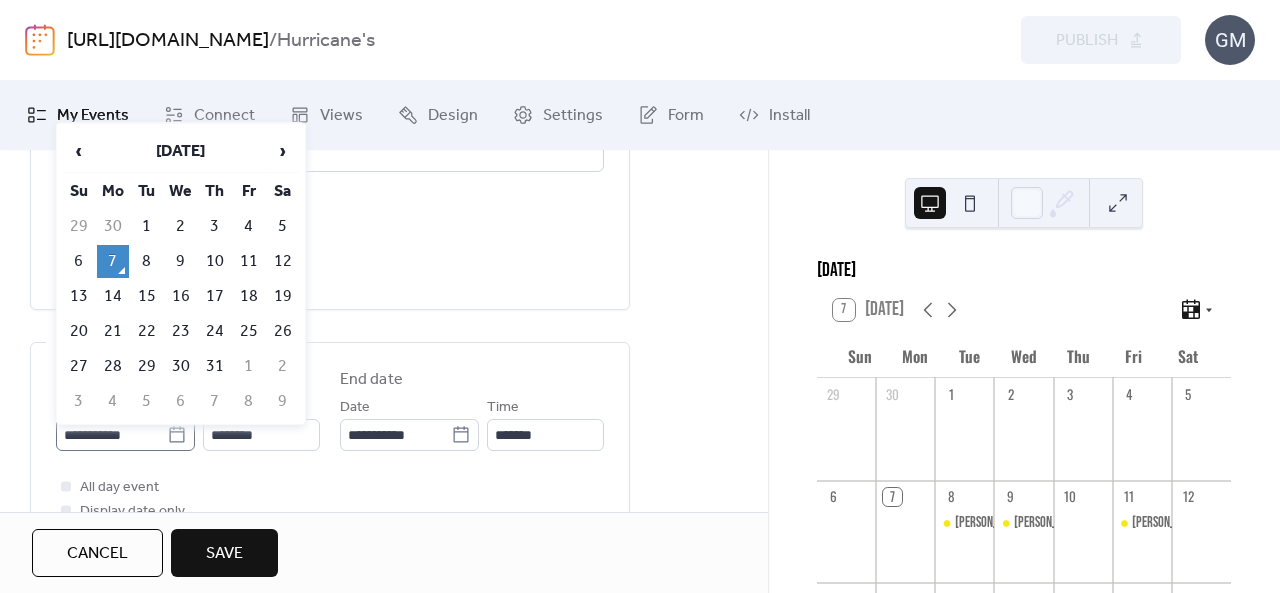 click 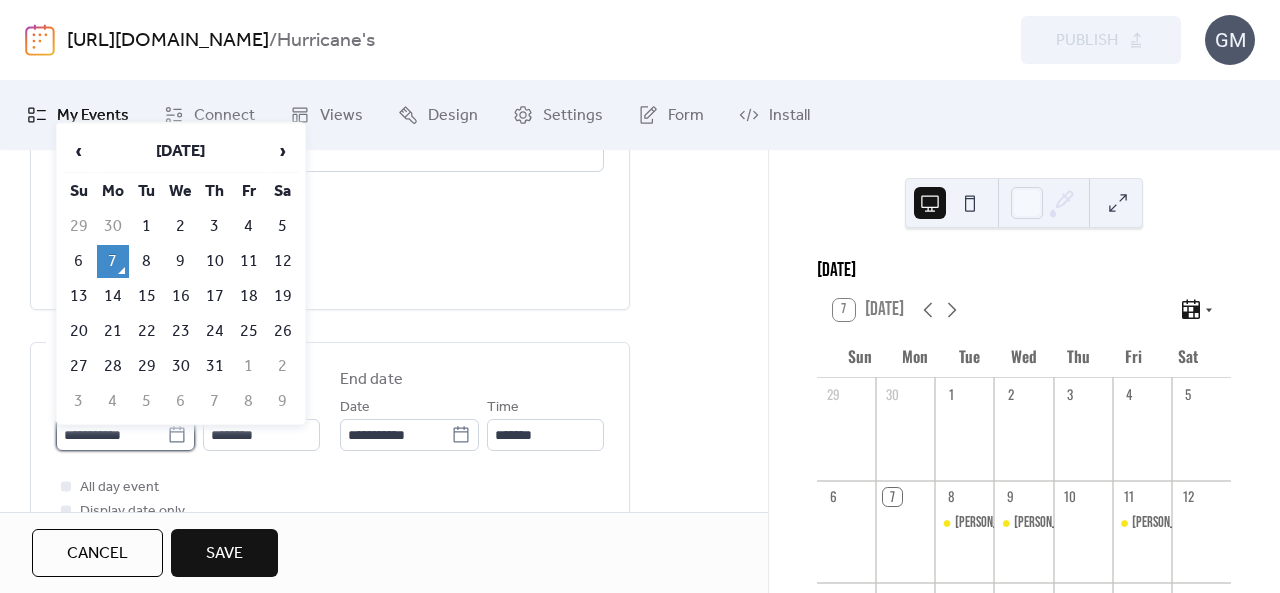 click on "**********" at bounding box center (111, 435) 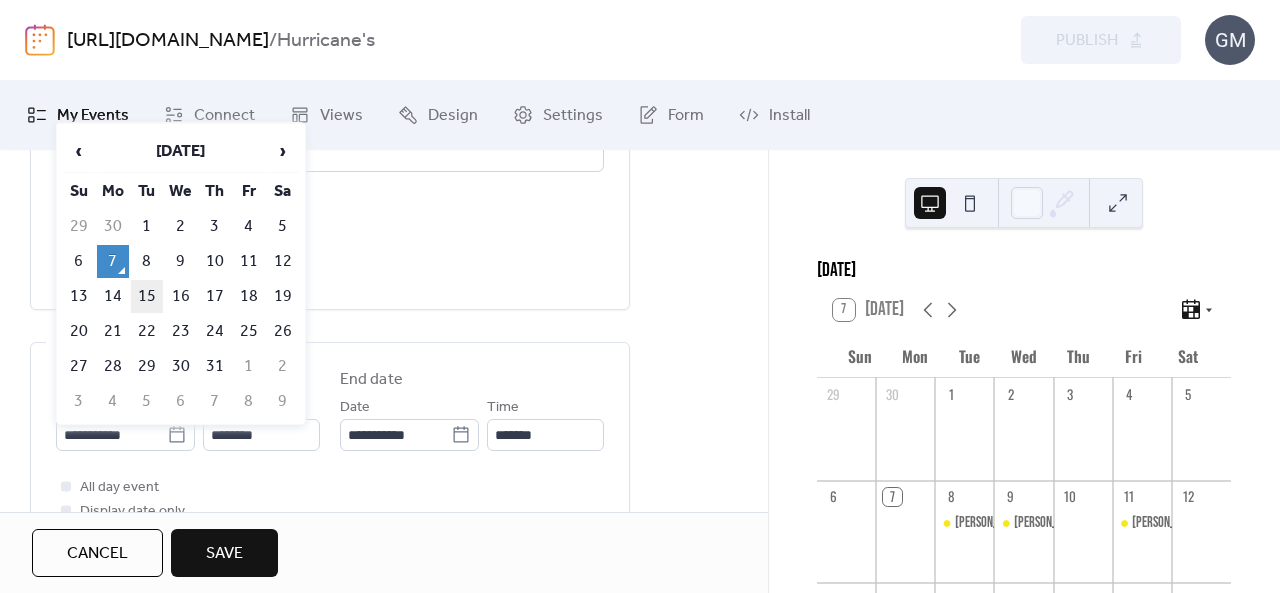 click on "15" at bounding box center (147, 296) 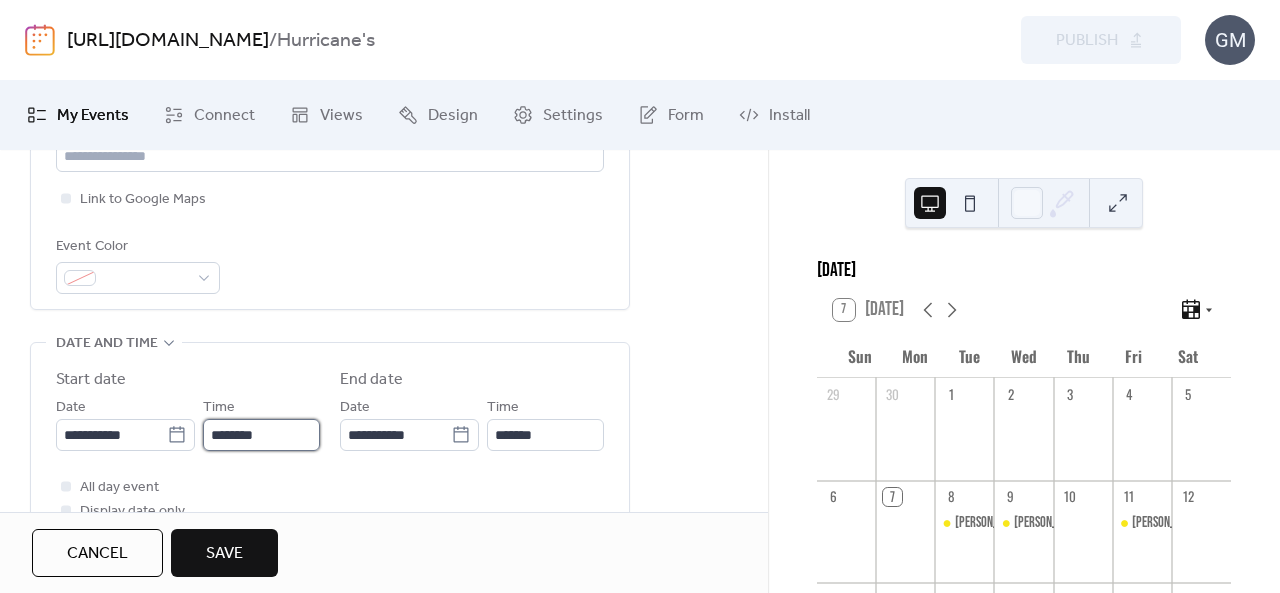 click on "********" at bounding box center [261, 435] 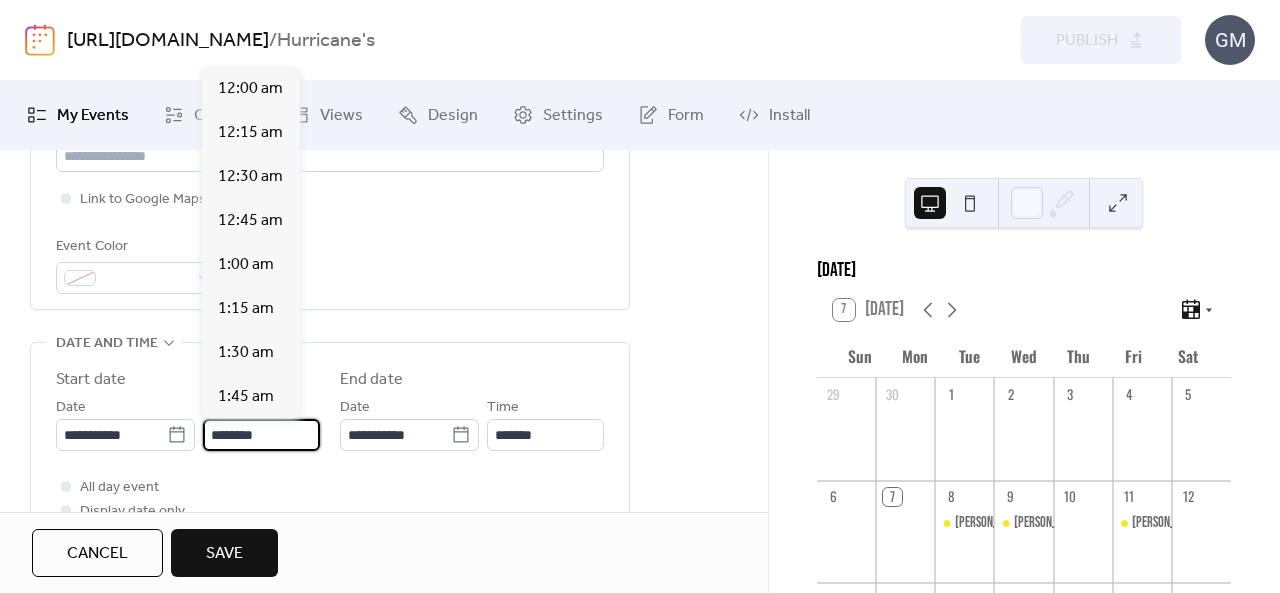 scroll, scrollTop: 2112, scrollLeft: 0, axis: vertical 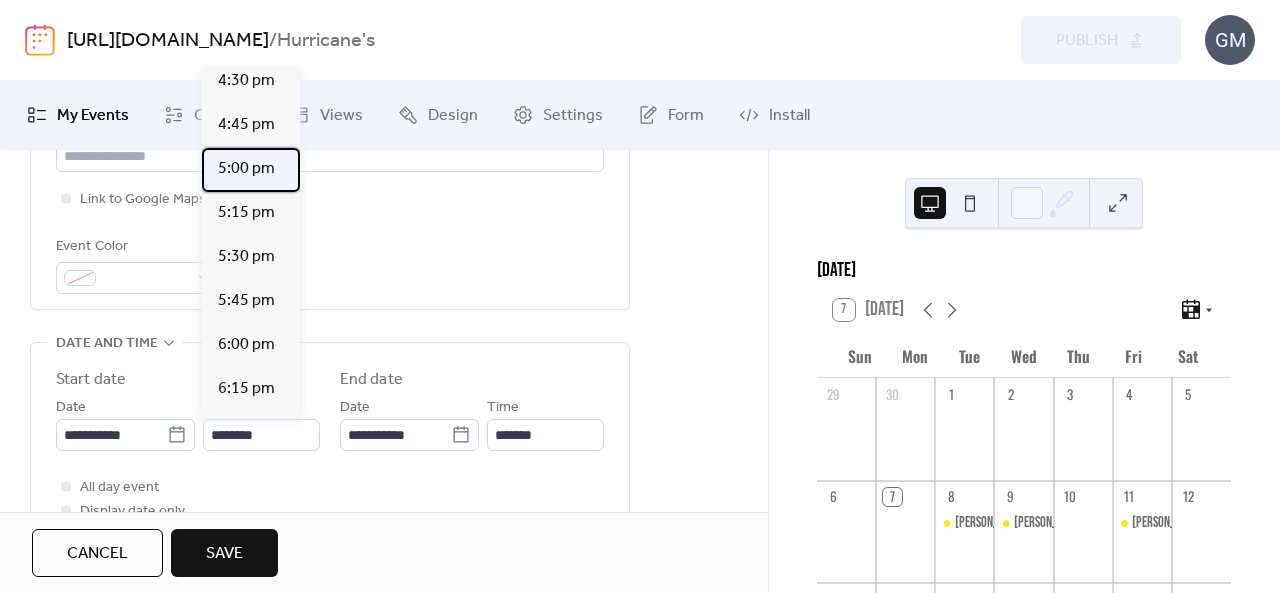click on "5:00 pm" at bounding box center (246, 169) 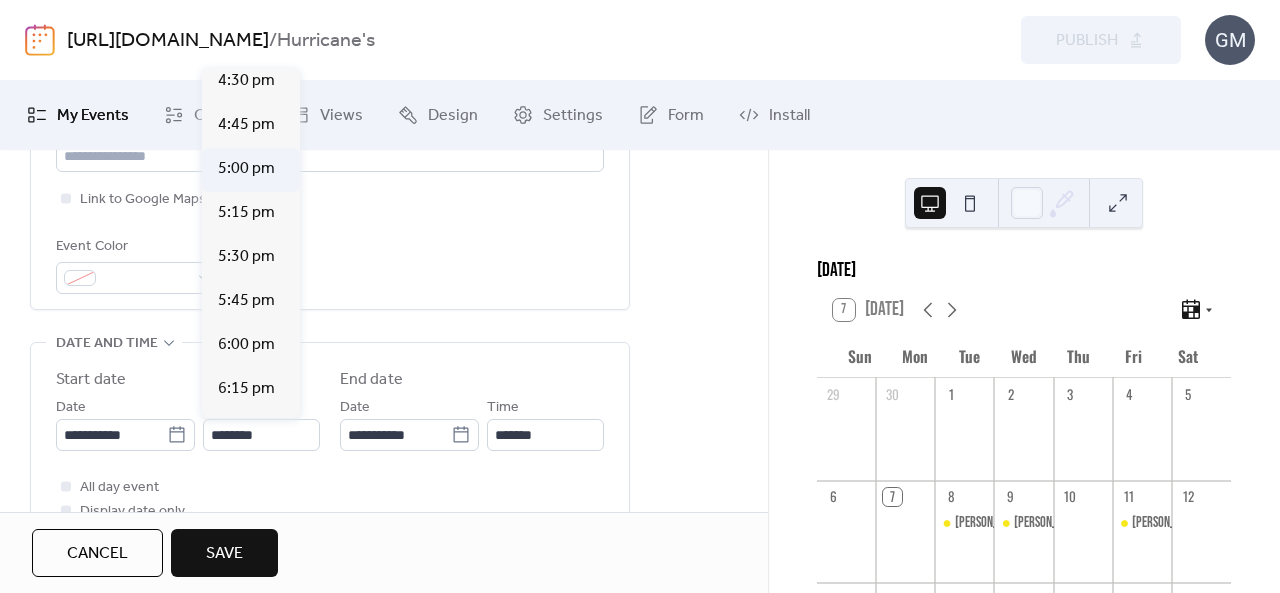 type on "*******" 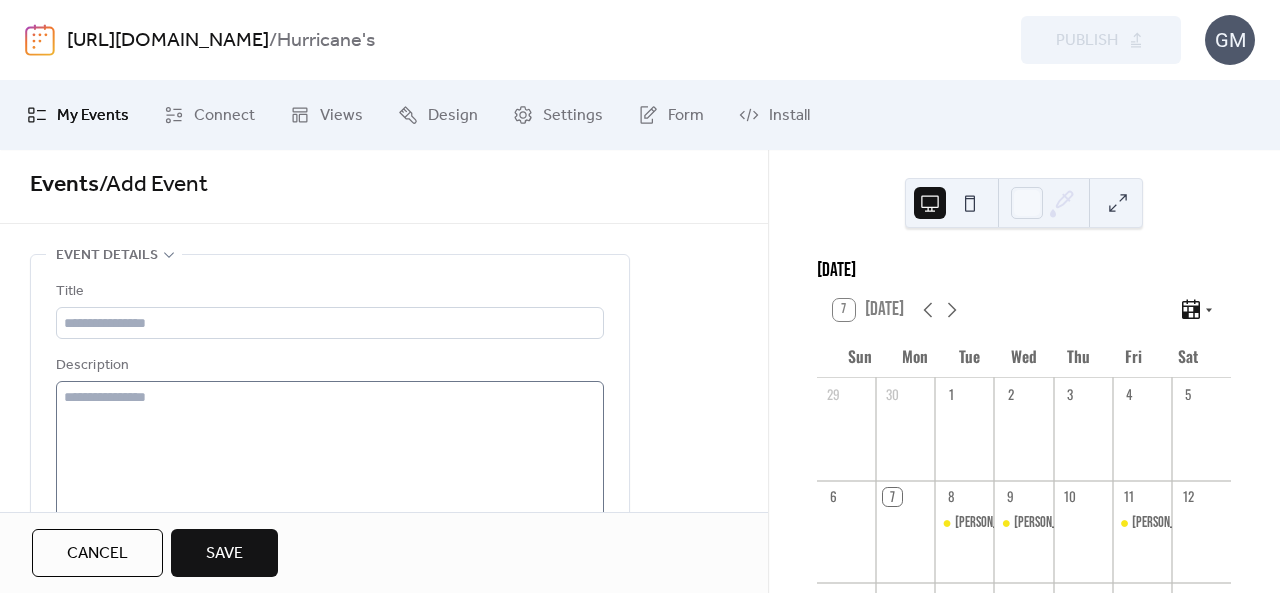 scroll, scrollTop: 0, scrollLeft: 0, axis: both 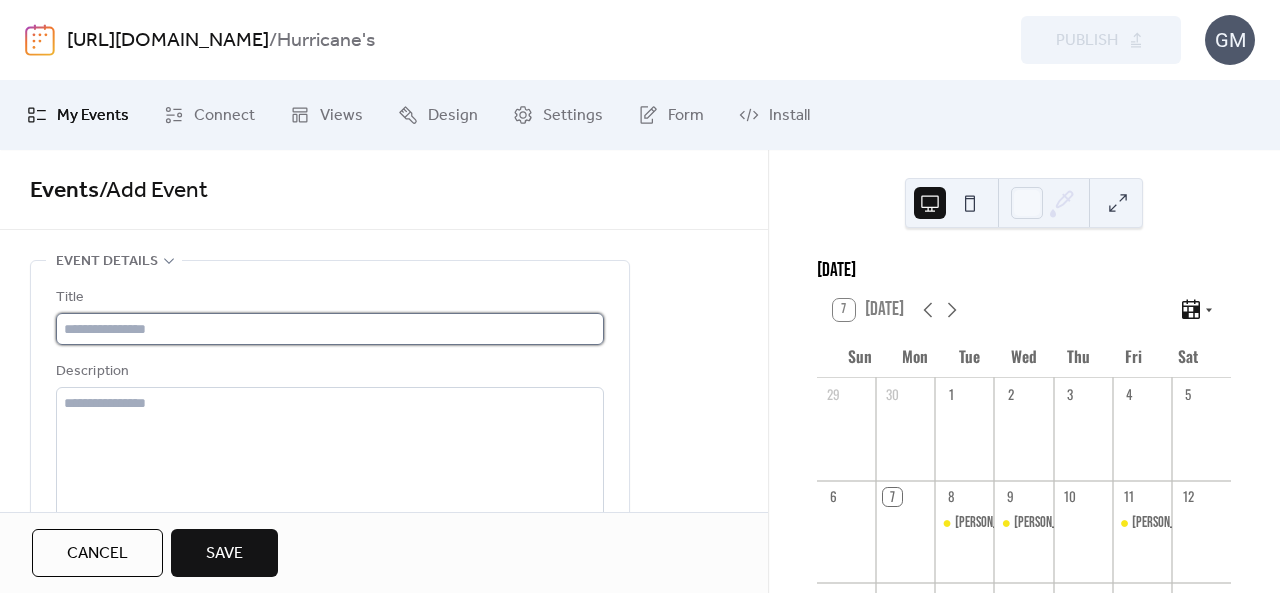 click at bounding box center [330, 329] 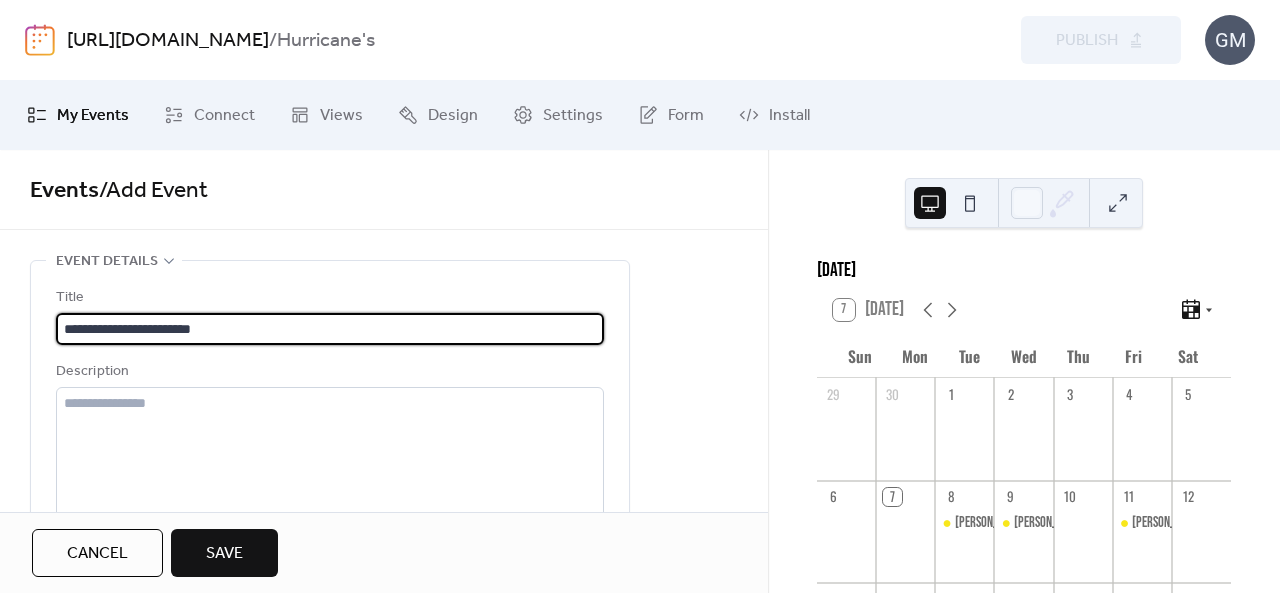 click on "**********" at bounding box center (330, 329) 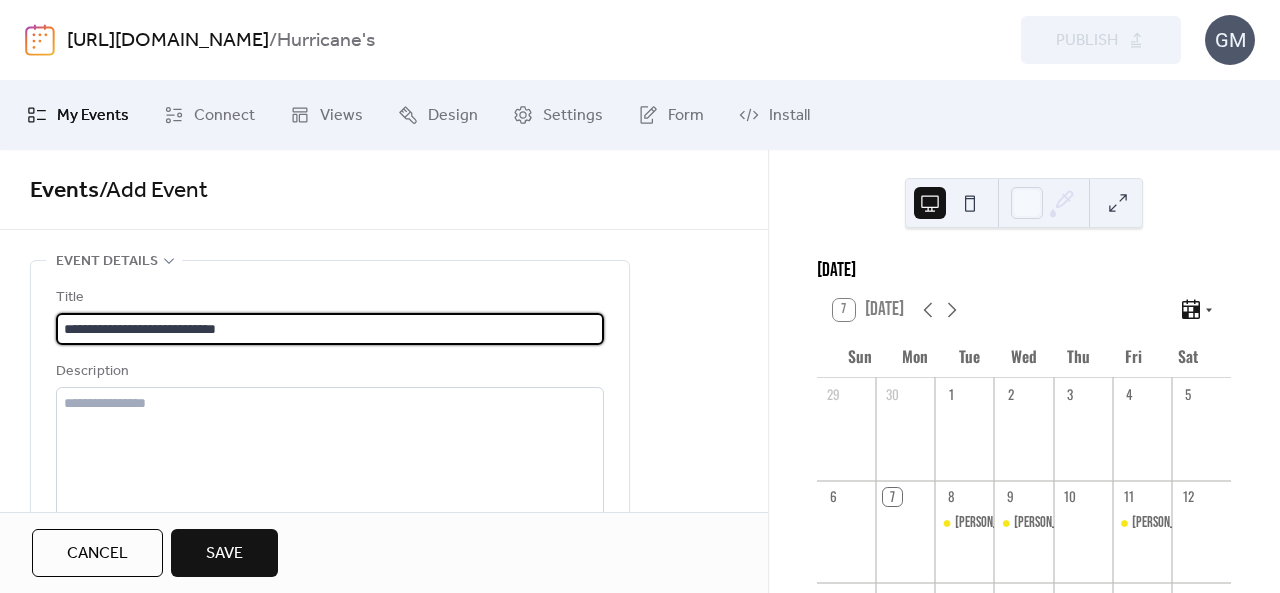 type on "**********" 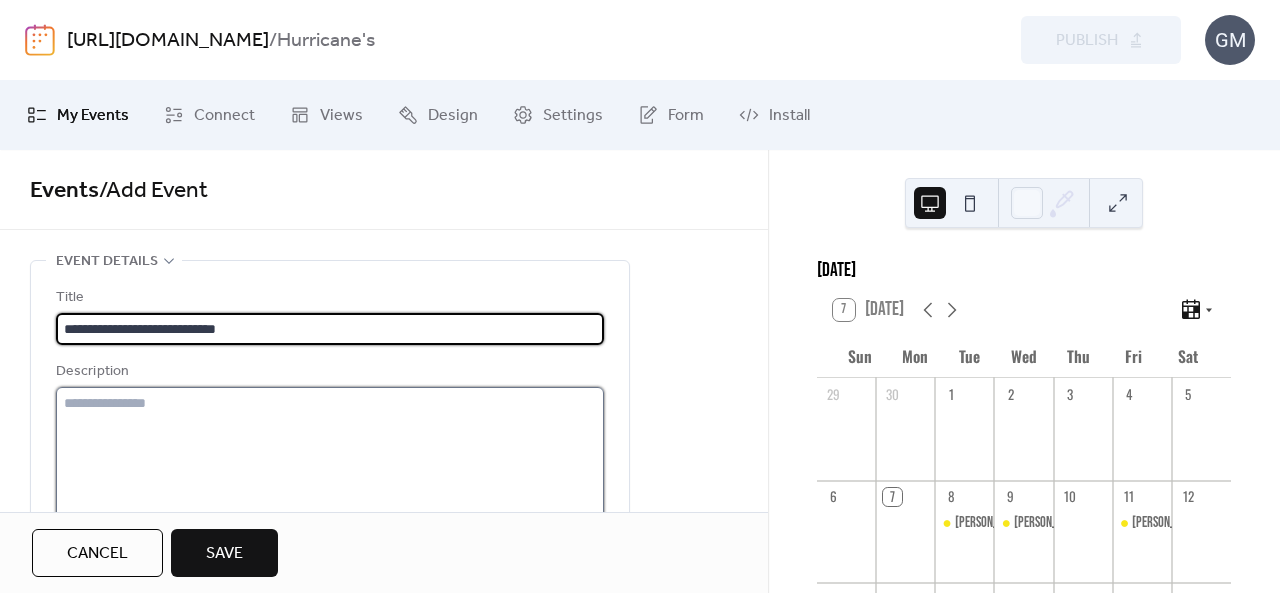 click at bounding box center [330, 463] 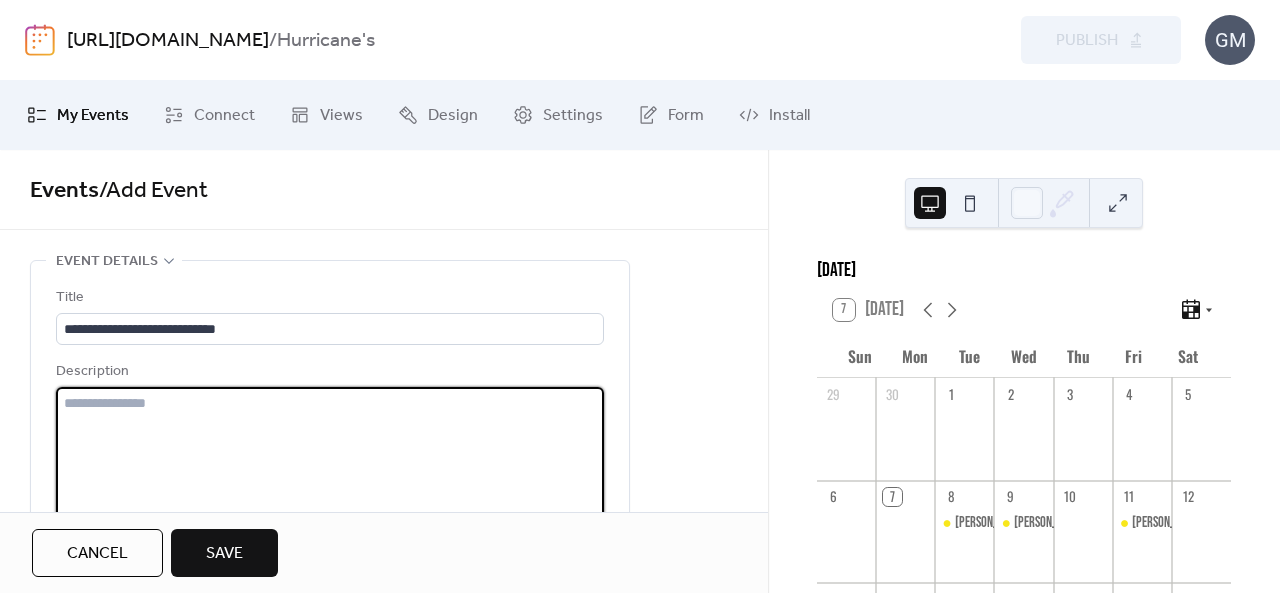 paste on "**********" 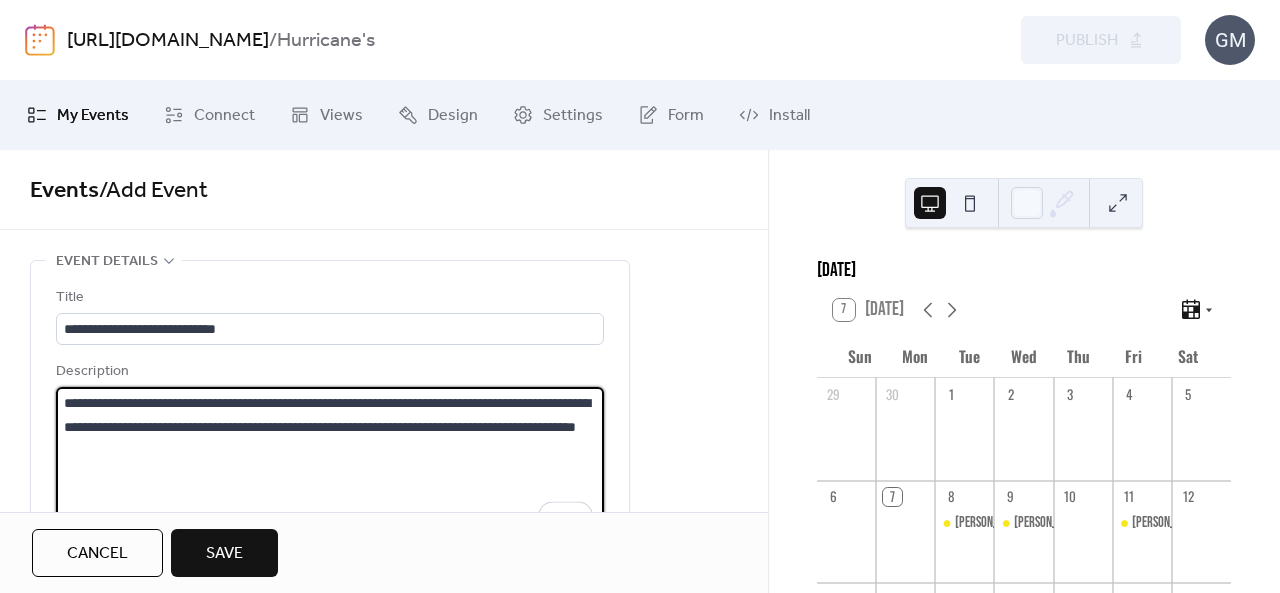 scroll, scrollTop: 100, scrollLeft: 0, axis: vertical 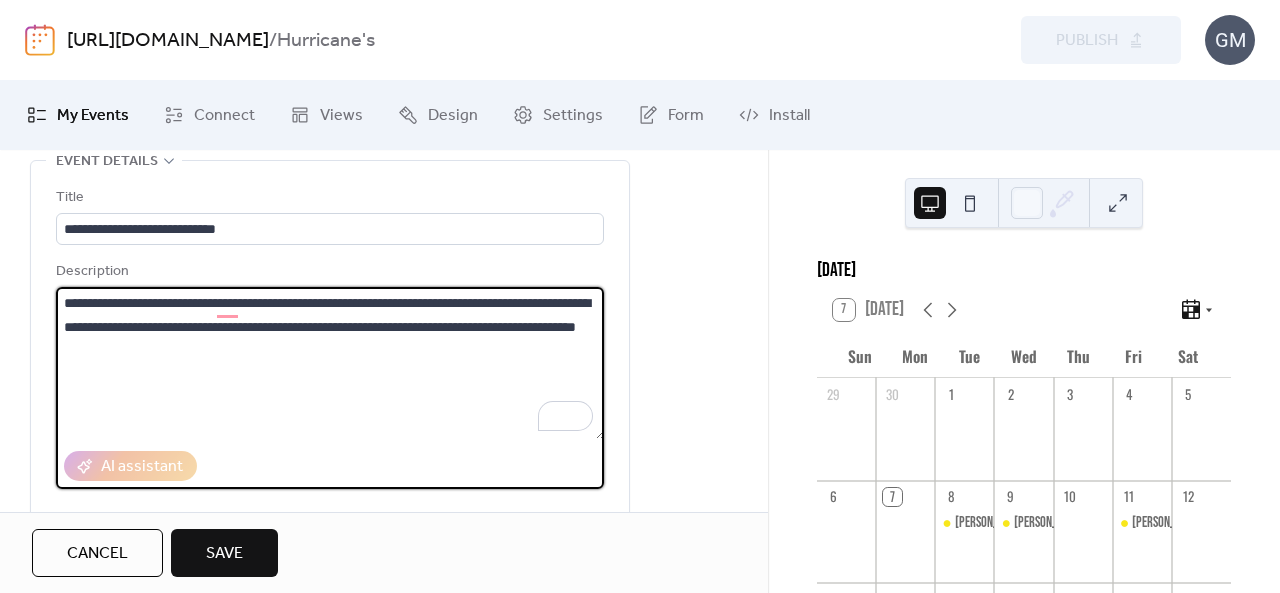 drag, startPoint x: 74, startPoint y: 301, endPoint x: 53, endPoint y: 300, distance: 21.023796 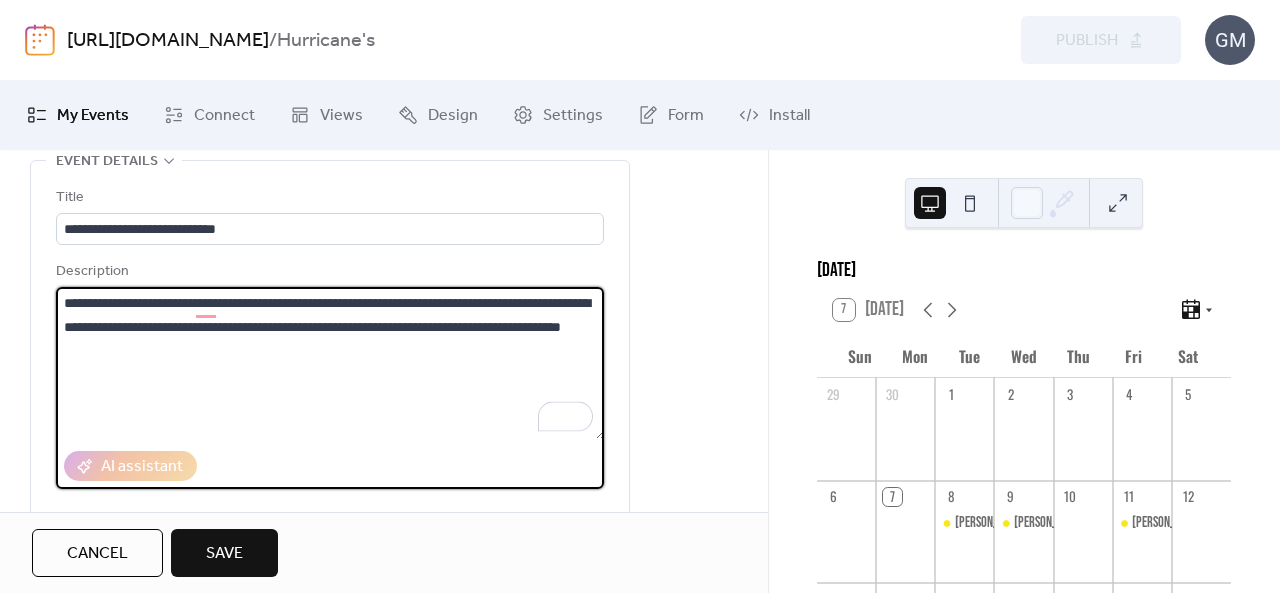 click on "**********" at bounding box center [330, 363] 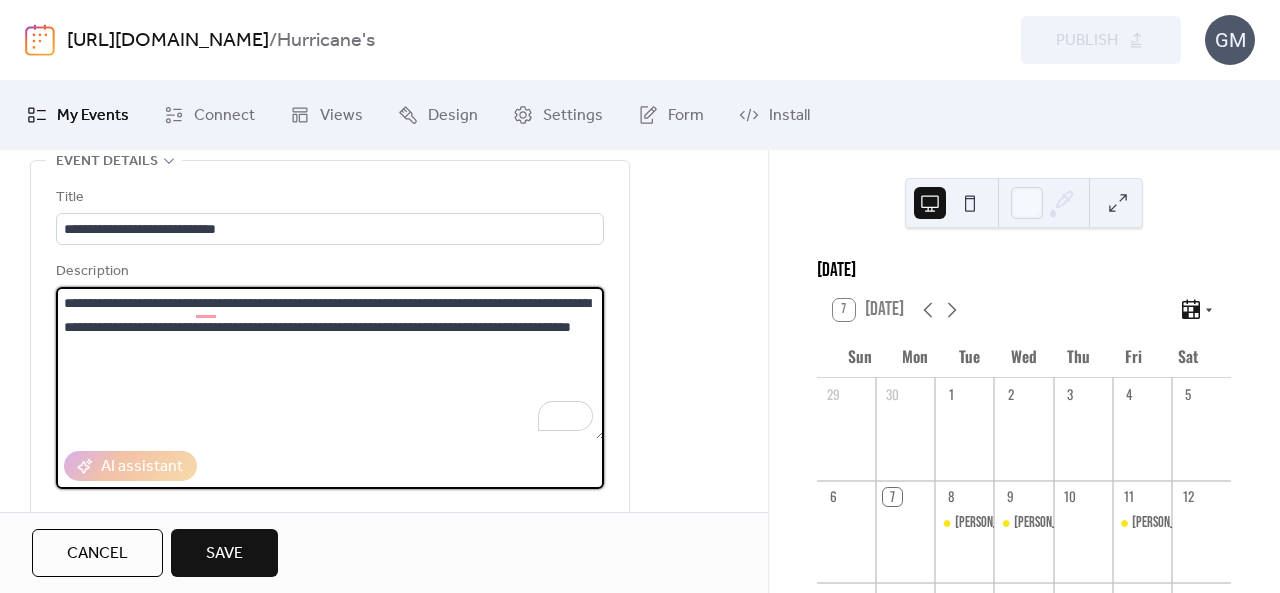 click on "**********" at bounding box center [330, 363] 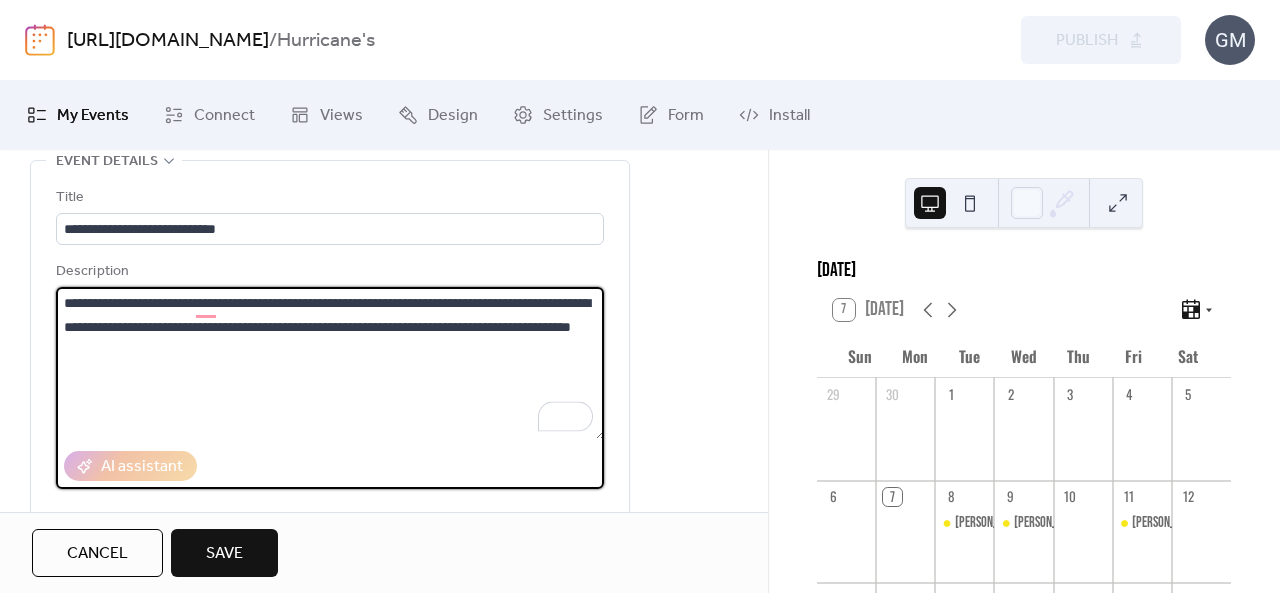 drag, startPoint x: 131, startPoint y: 356, endPoint x: 111, endPoint y: 355, distance: 20.024984 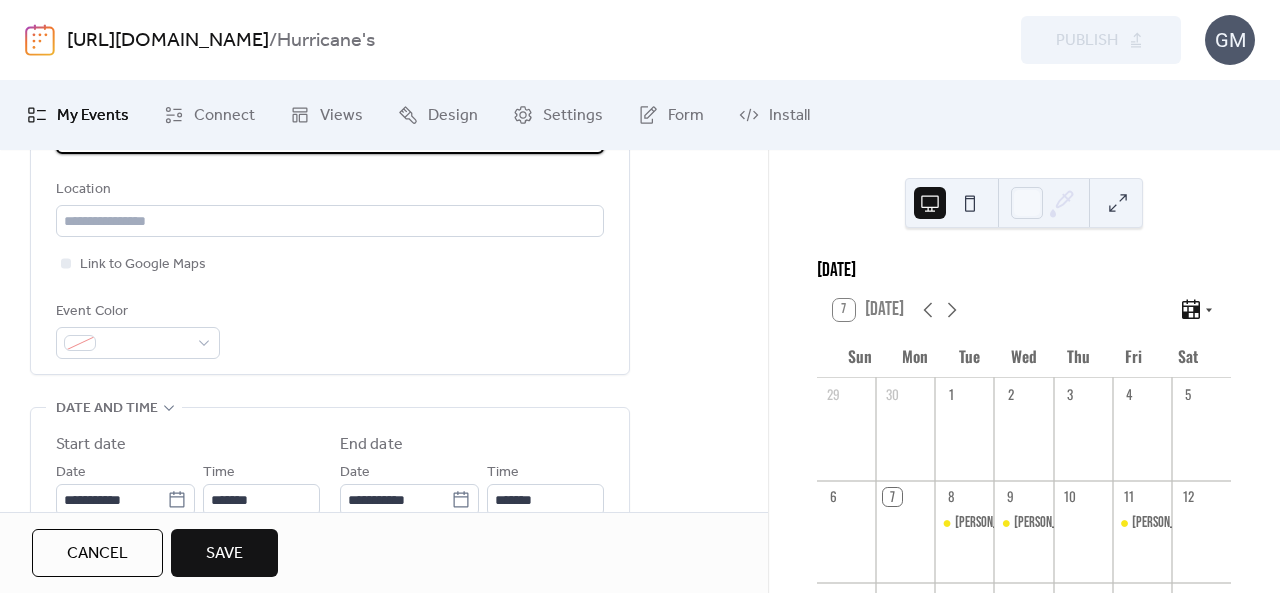 scroll, scrollTop: 500, scrollLeft: 0, axis: vertical 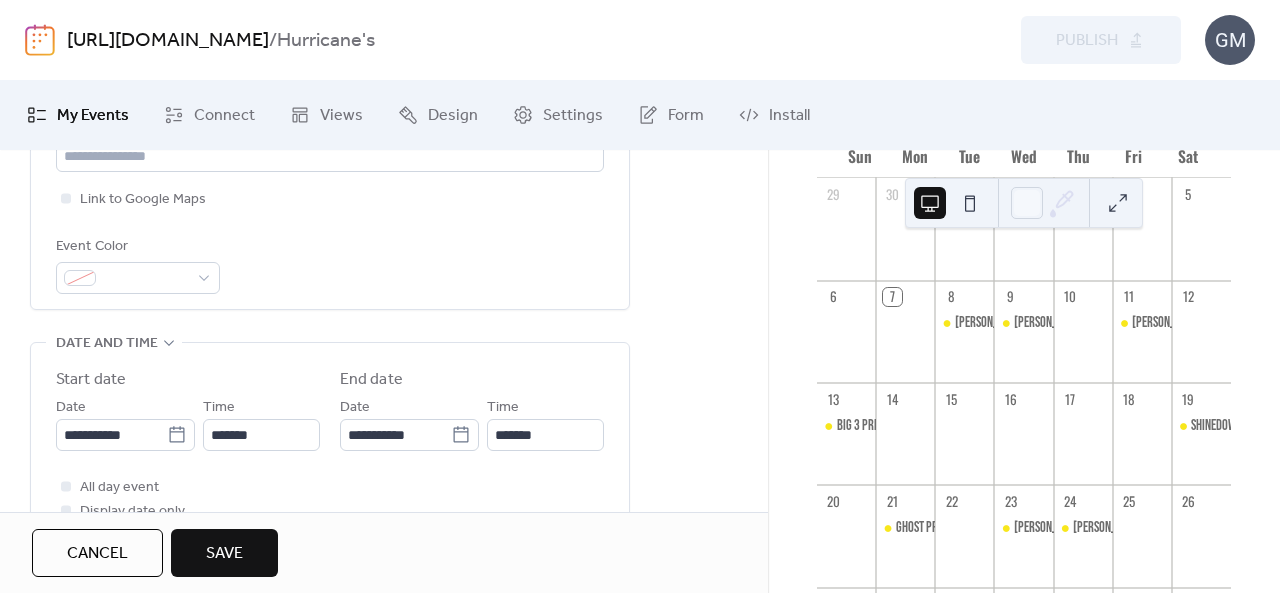 type on "**********" 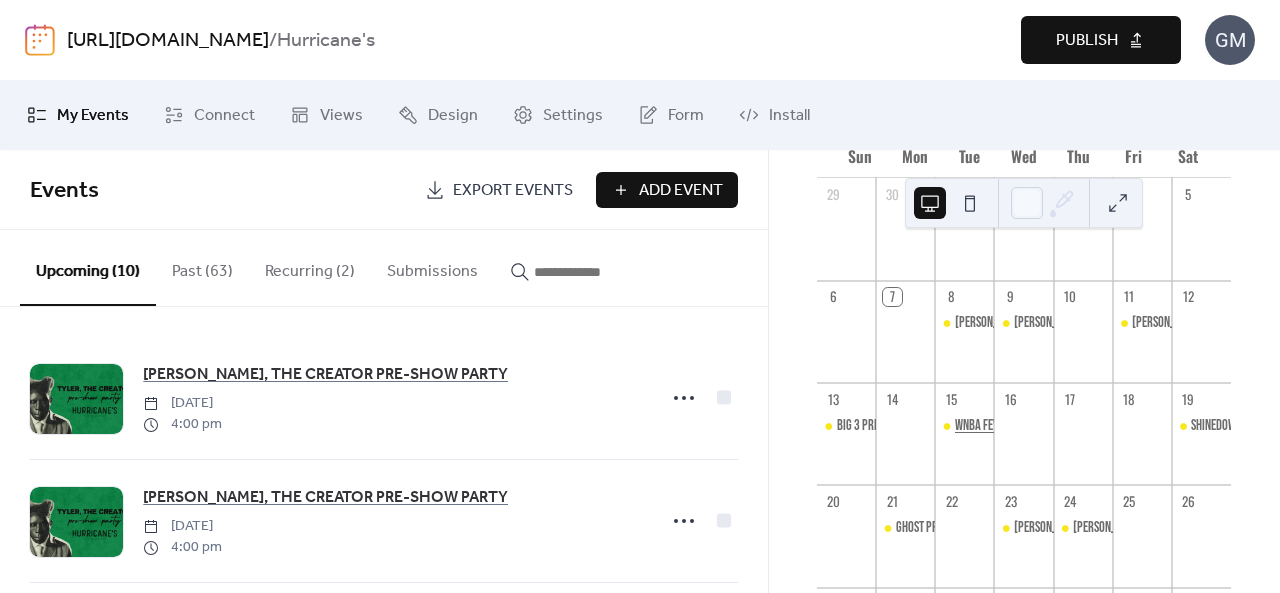 click on "WNBA FEVER VS SUN - GAME WATCH" at bounding box center (1031, 426) 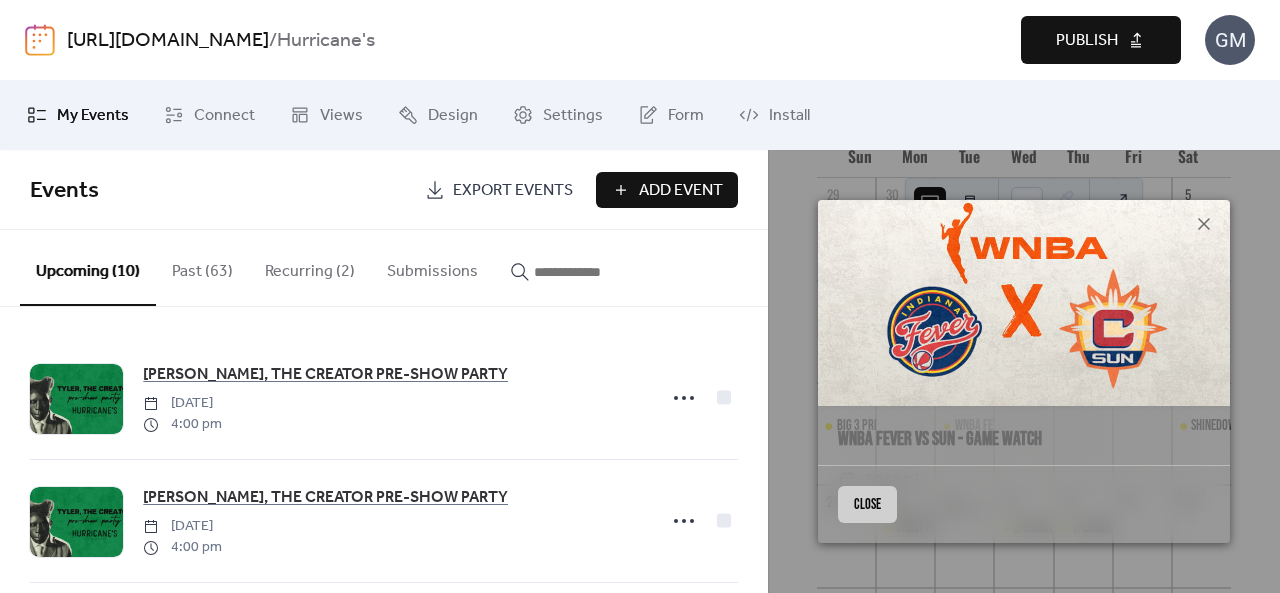 click 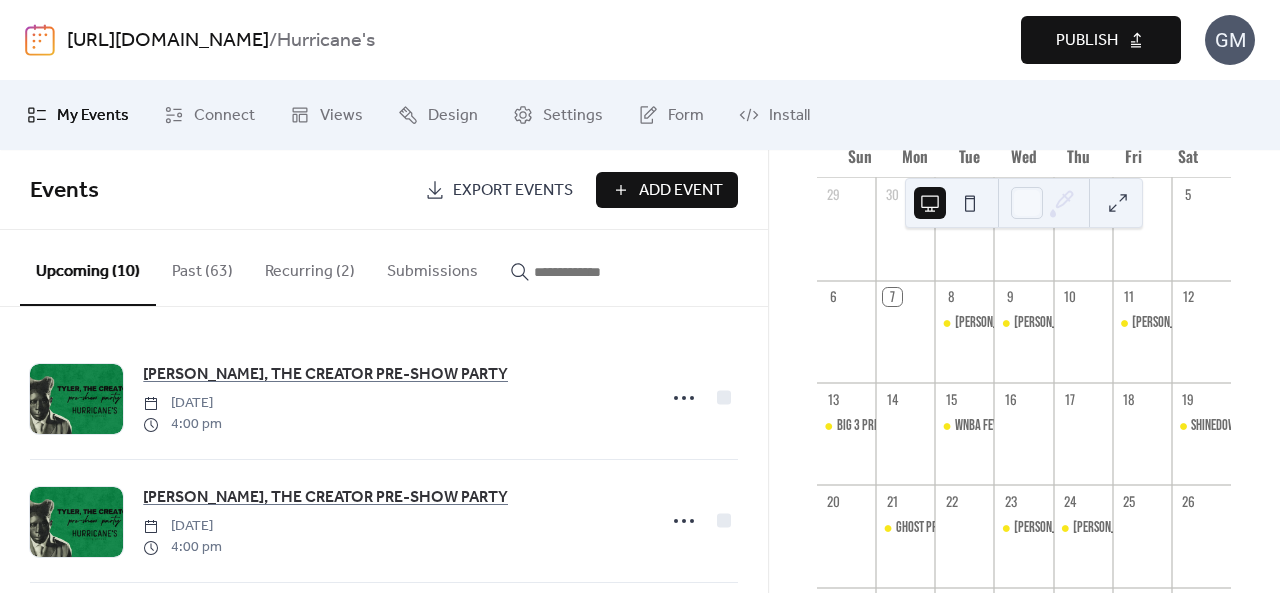 click on "Publish" at bounding box center (1087, 41) 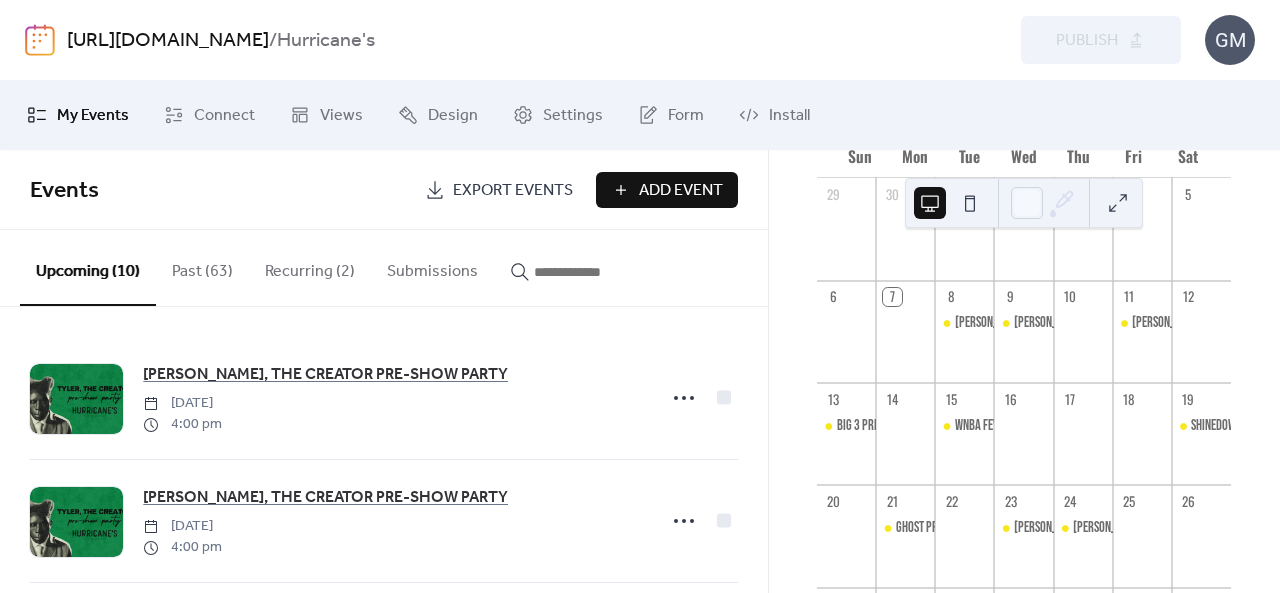 click at bounding box center [40, 40] 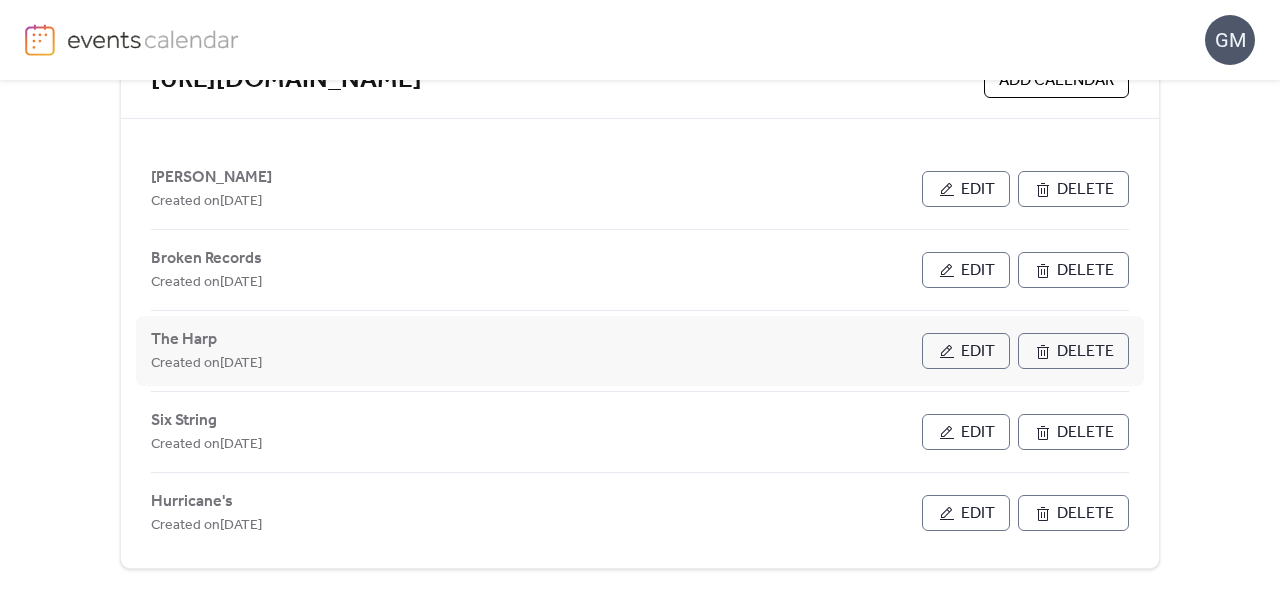 scroll, scrollTop: 474, scrollLeft: 0, axis: vertical 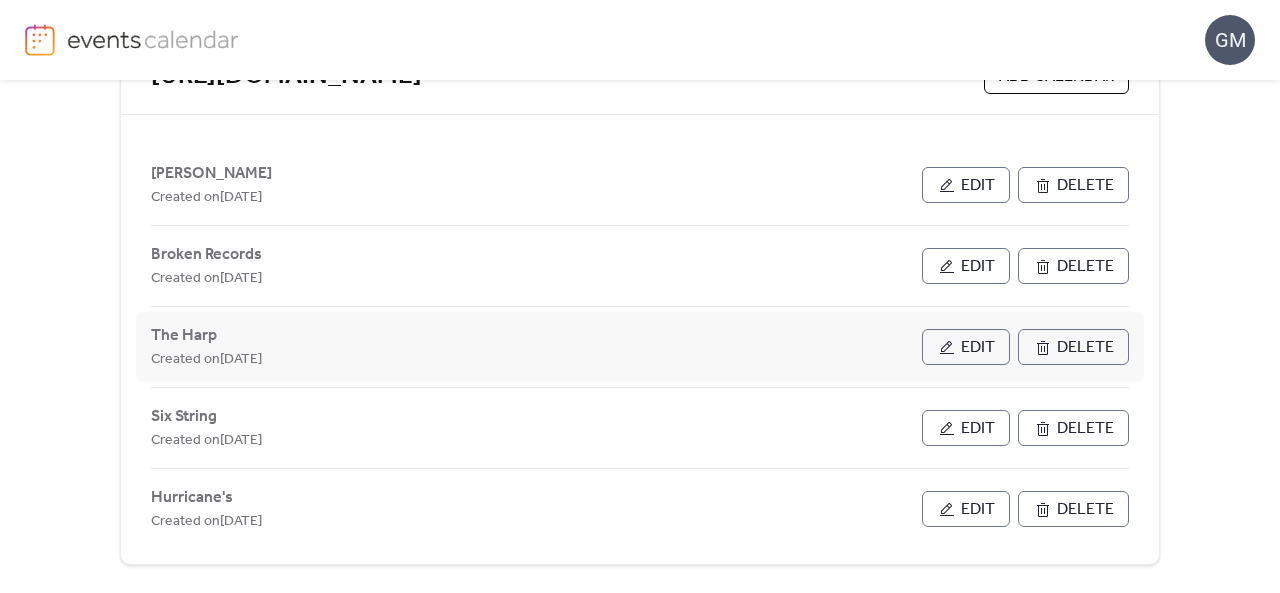 click on "Edit" at bounding box center [966, 347] 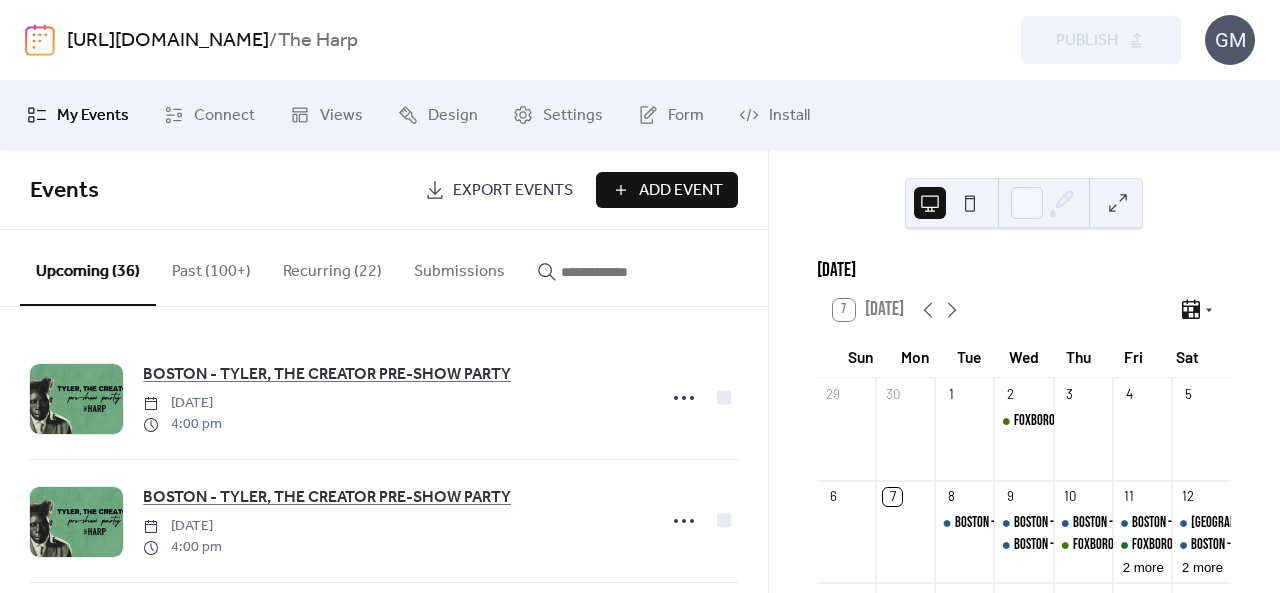 click on "Add Event" at bounding box center (681, 191) 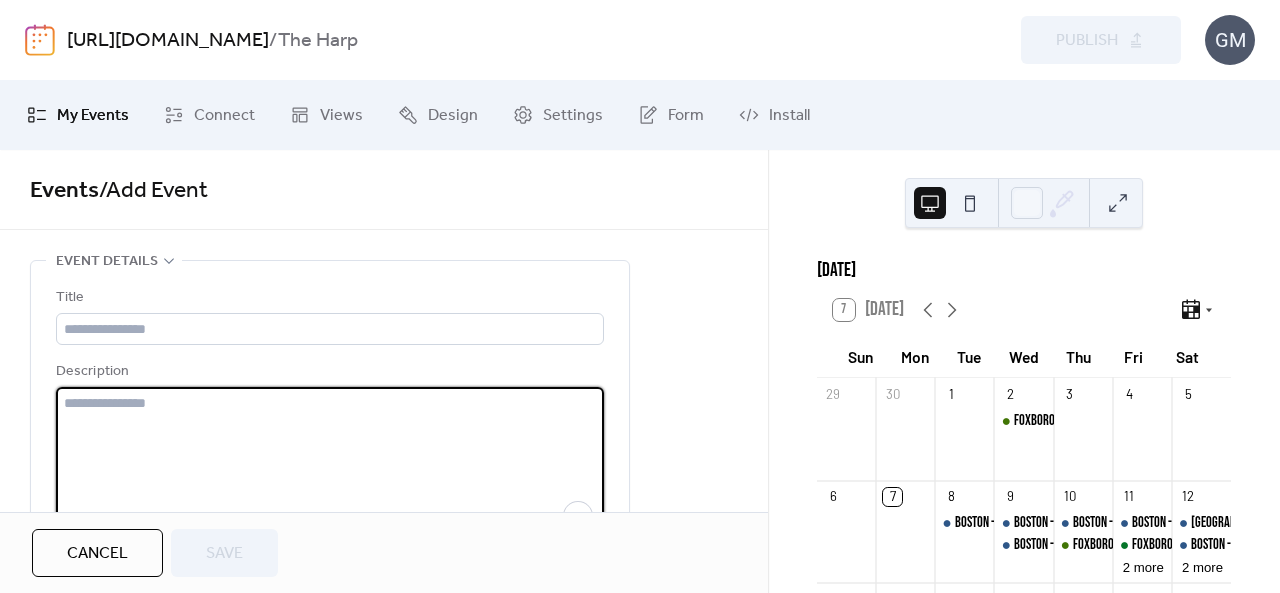 click at bounding box center (330, 463) 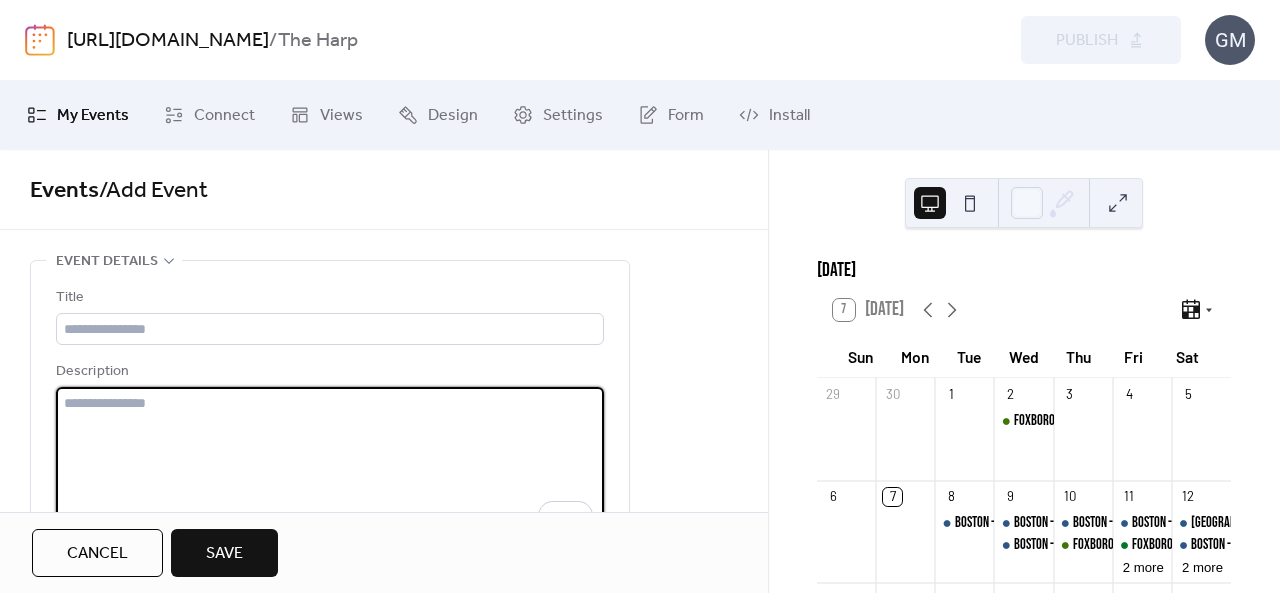 paste on "**********" 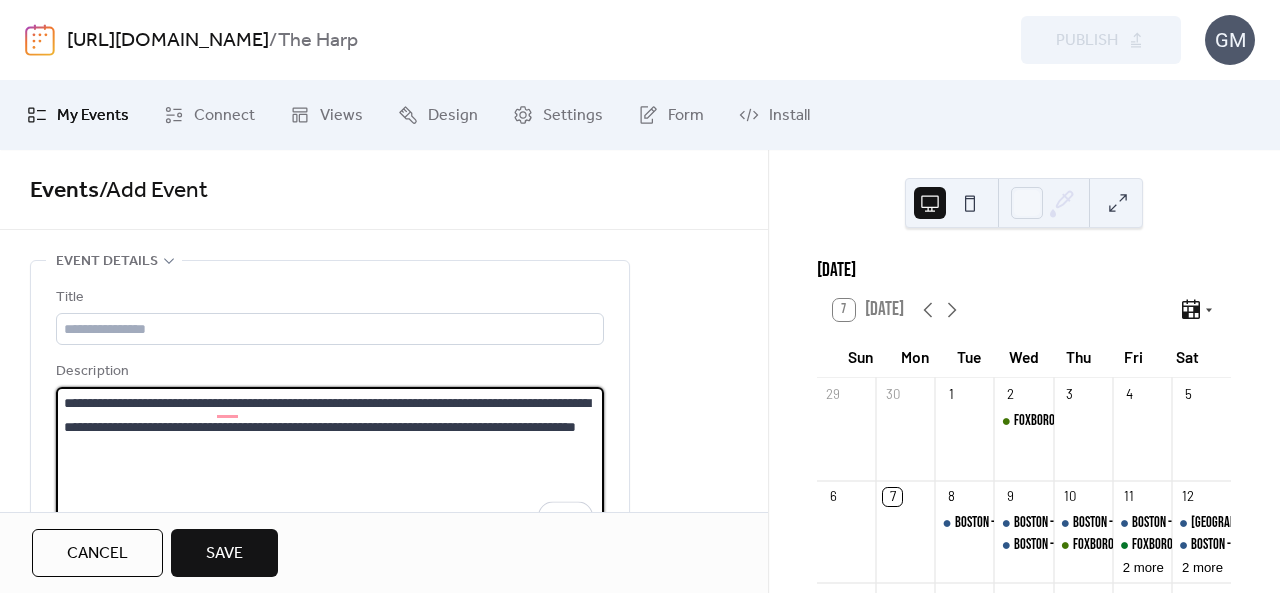 drag, startPoint x: 83, startPoint y: 402, endPoint x: 34, endPoint y: 399, distance: 49.09175 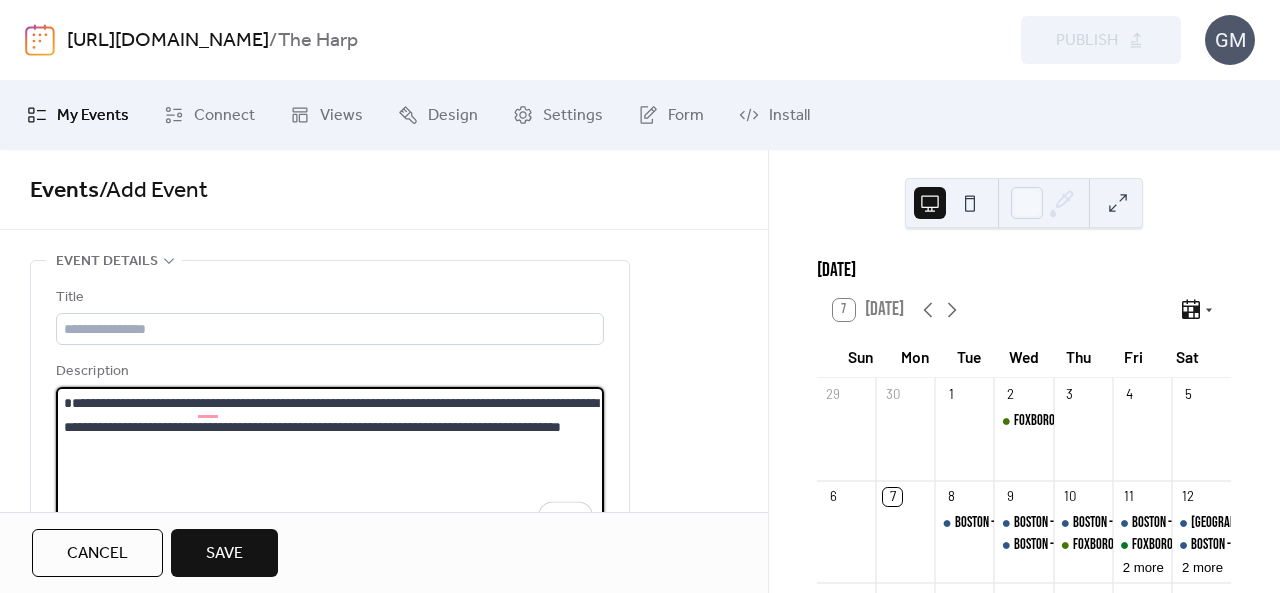 click on "**********" at bounding box center (330, 463) 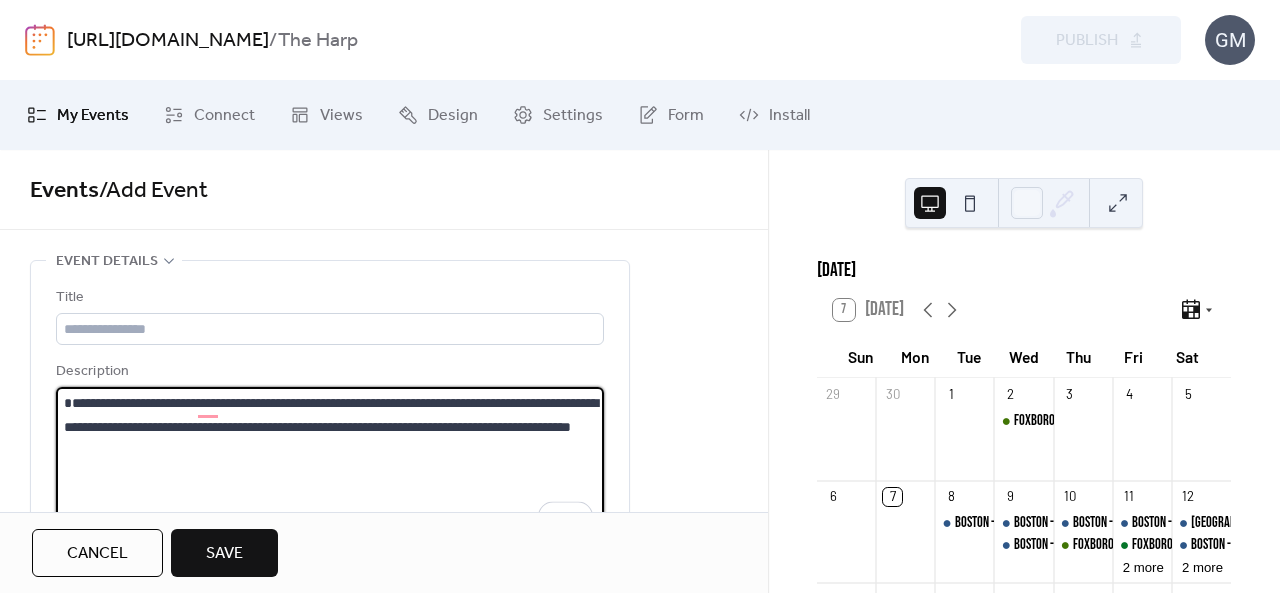 click on "**********" at bounding box center [330, 463] 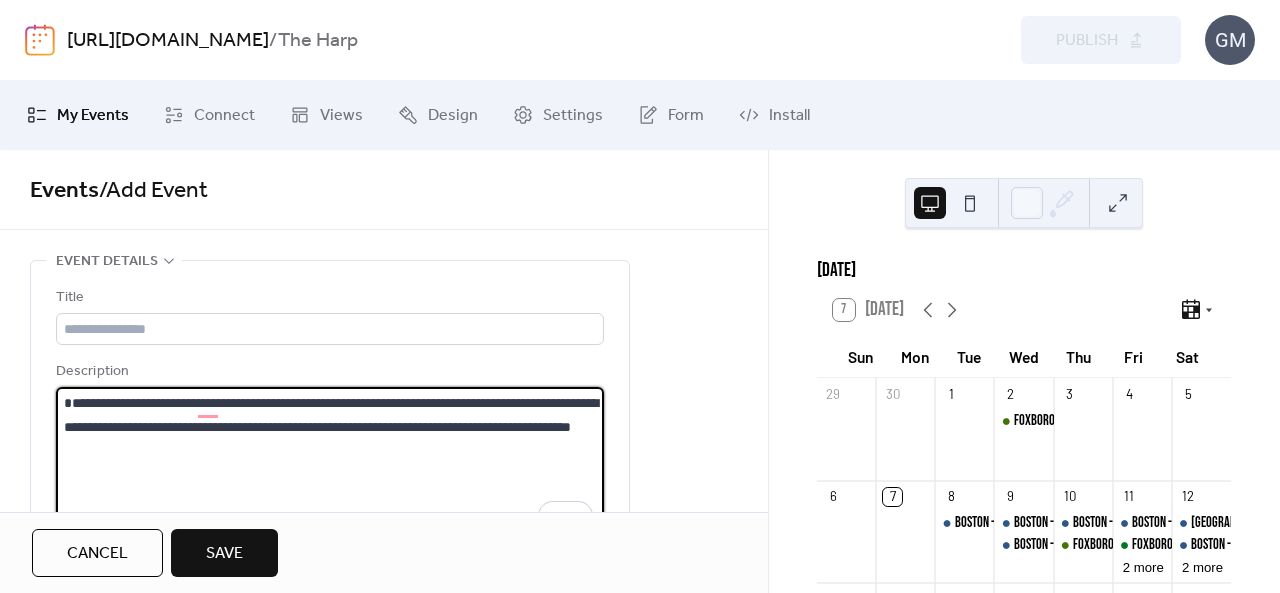 drag, startPoint x: 463, startPoint y: 426, endPoint x: 520, endPoint y: 448, distance: 61.09828 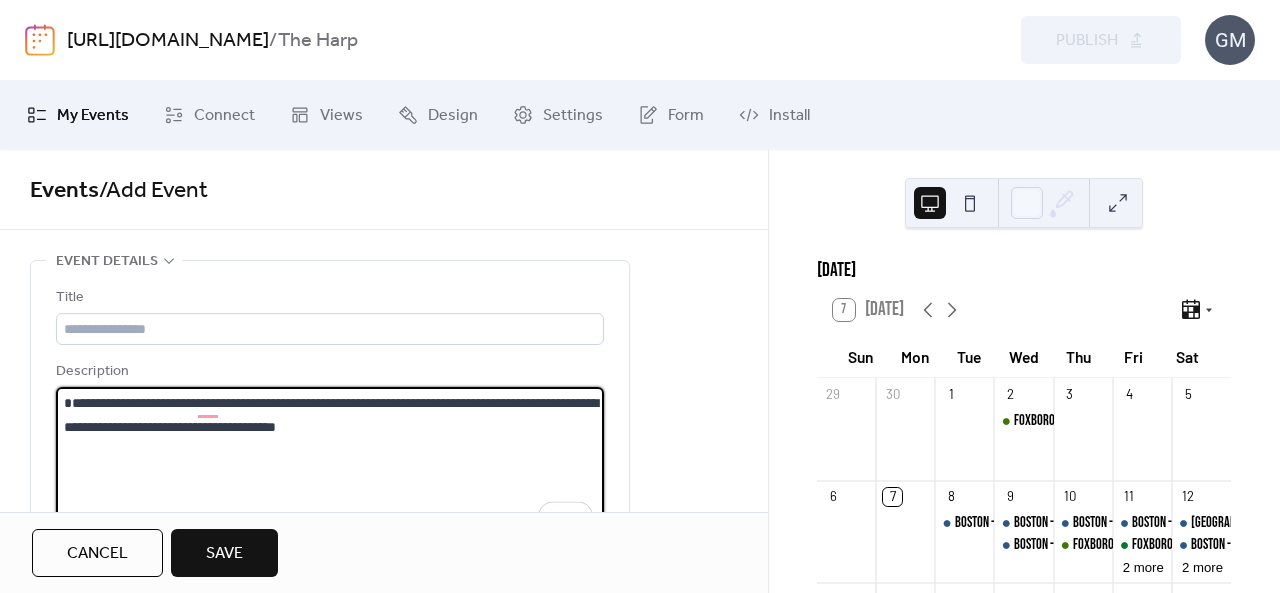 click on "**********" at bounding box center (330, 463) 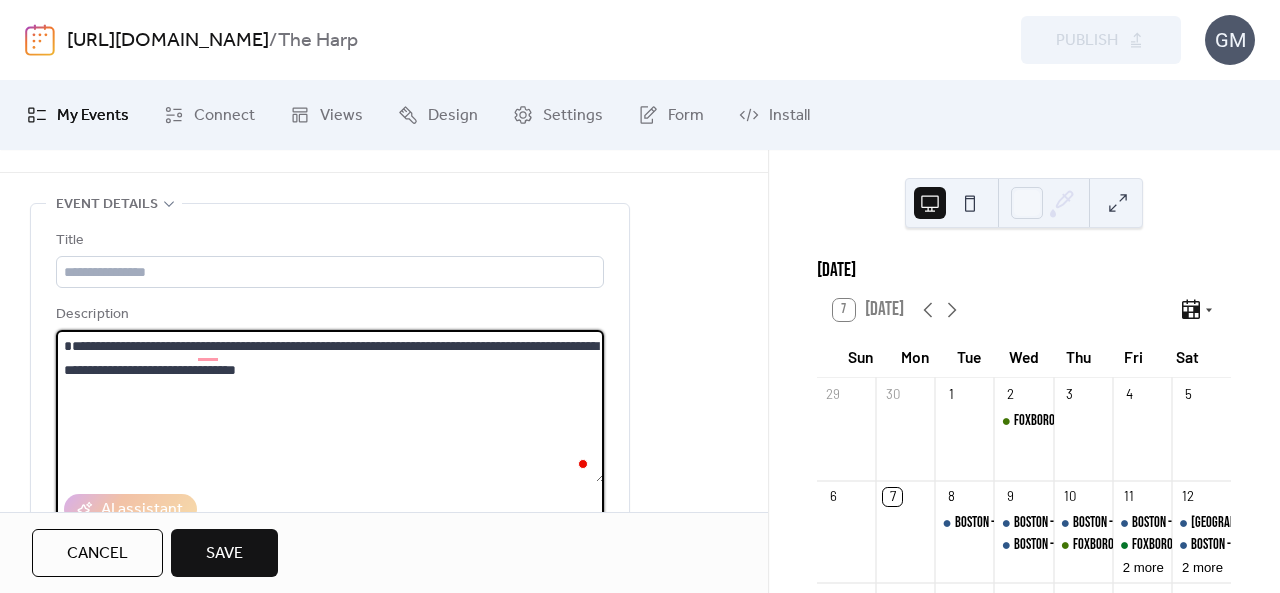scroll, scrollTop: 100, scrollLeft: 0, axis: vertical 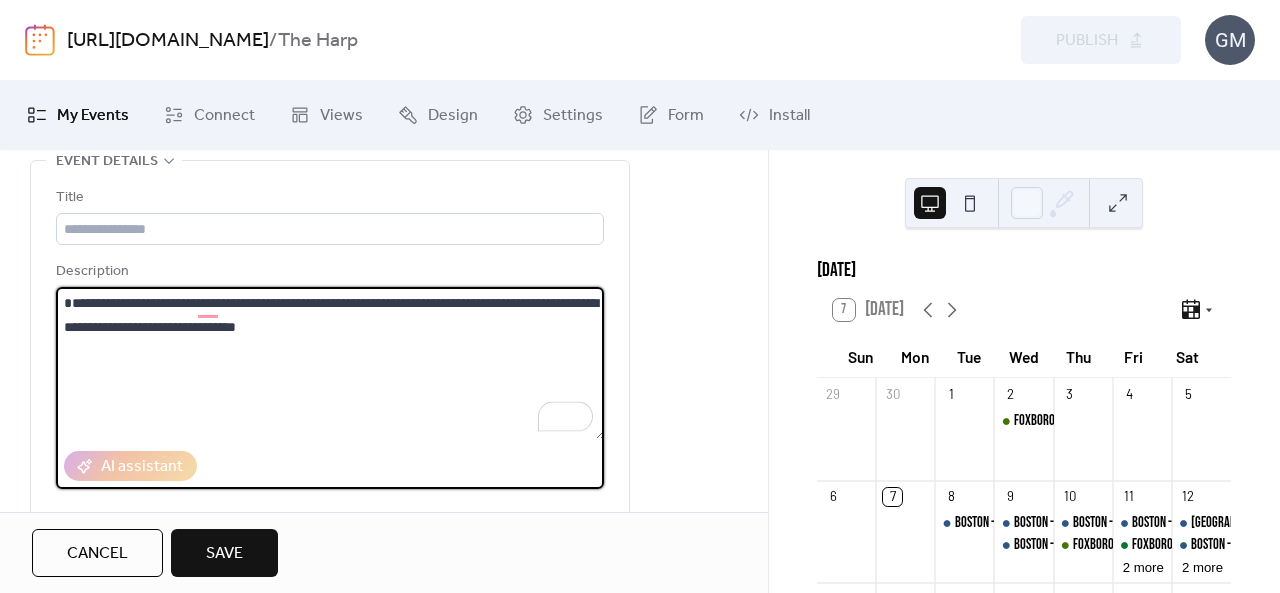 click on "**********" at bounding box center (330, 363) 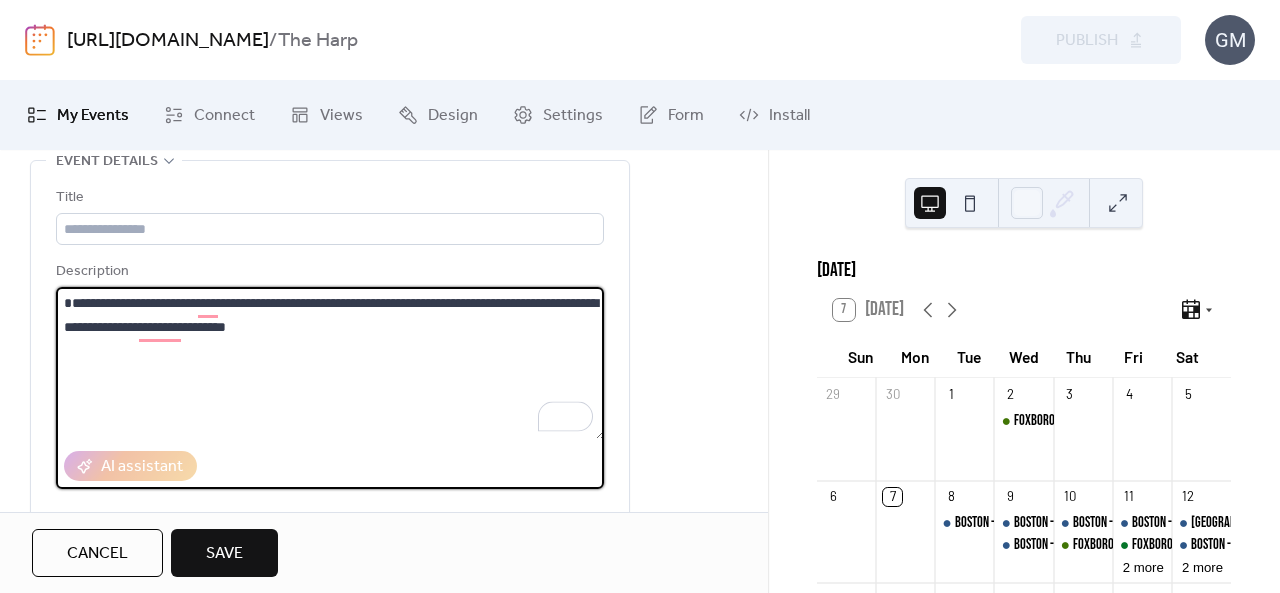 click on "**********" at bounding box center (330, 363) 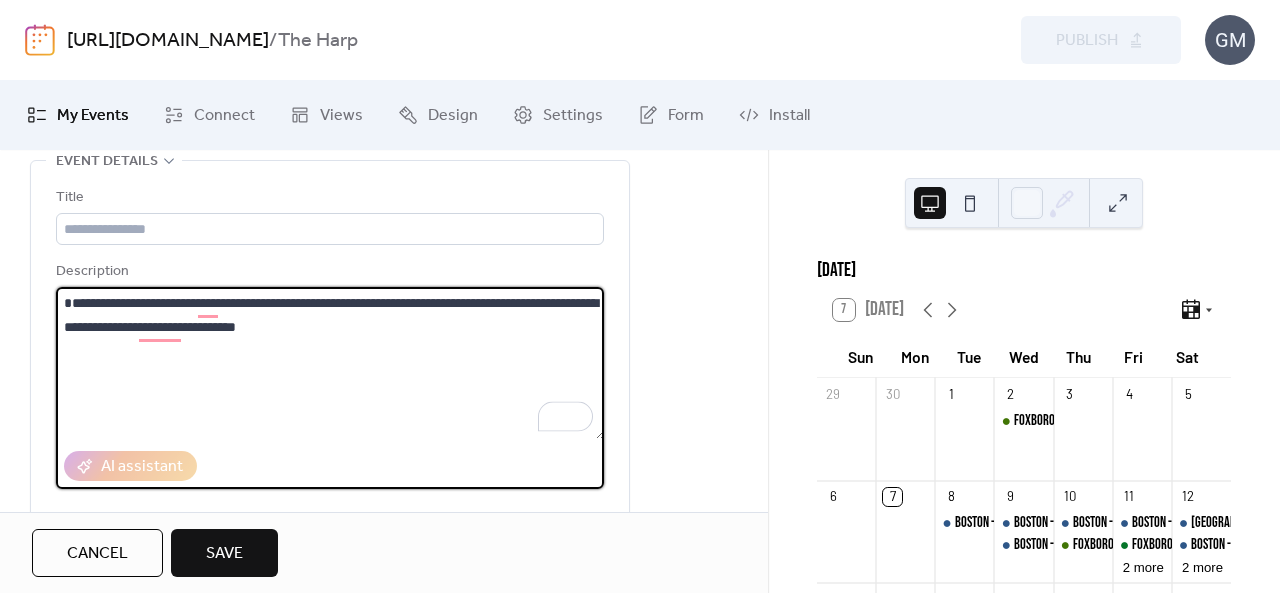 click on "**********" at bounding box center [330, 363] 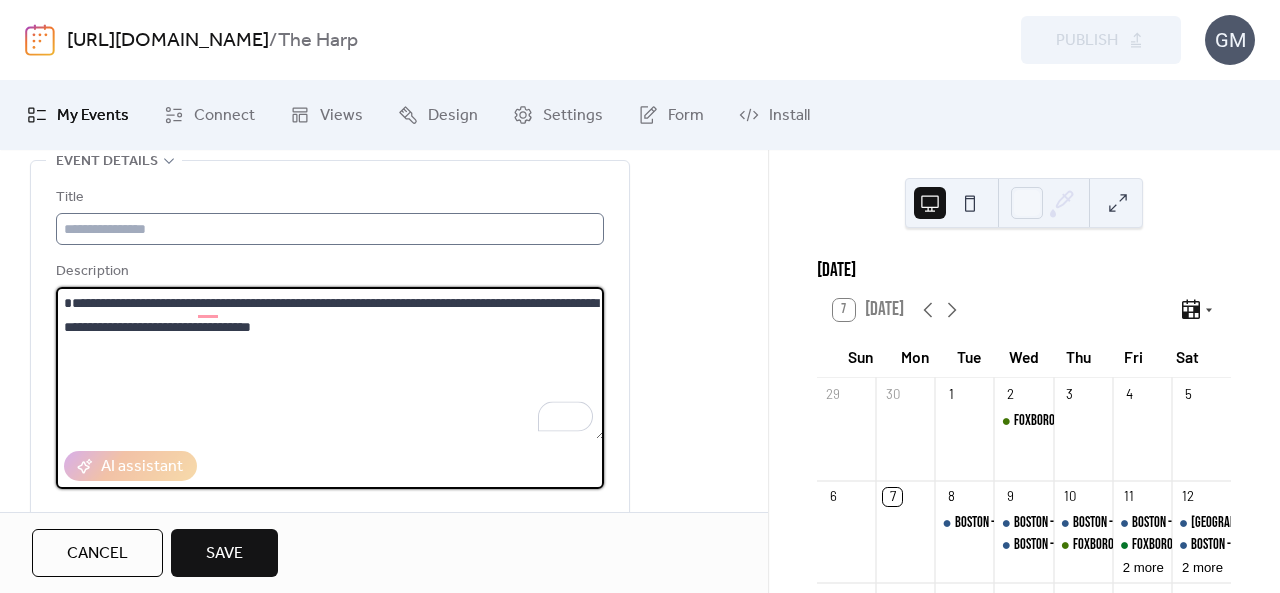 type on "**********" 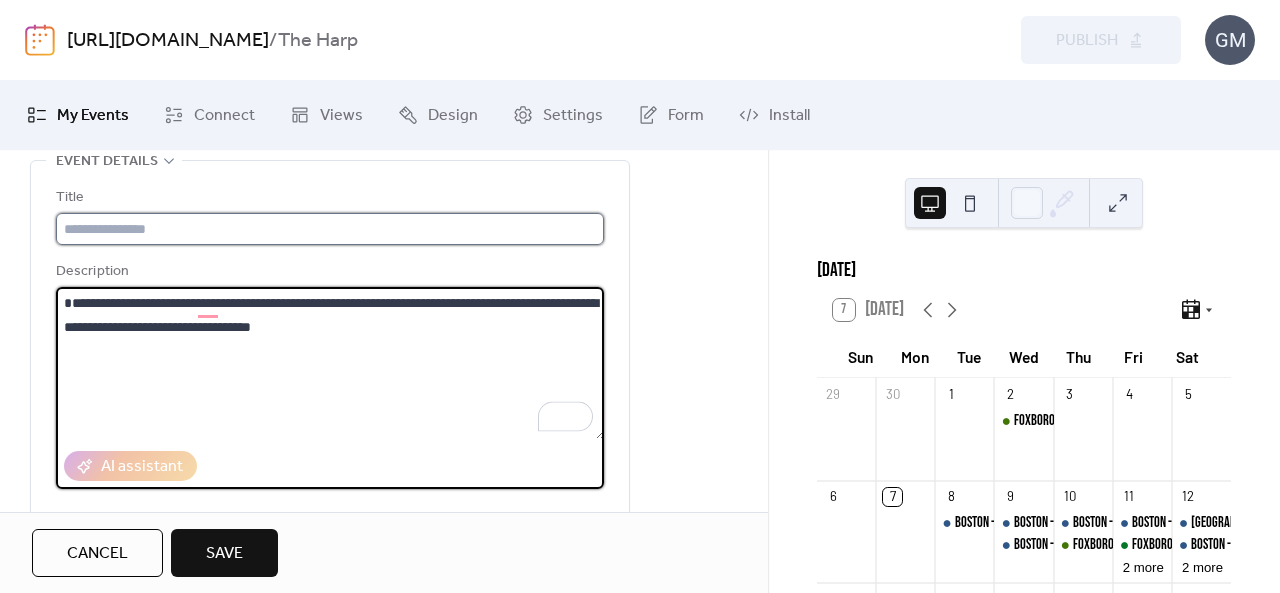 click at bounding box center [330, 229] 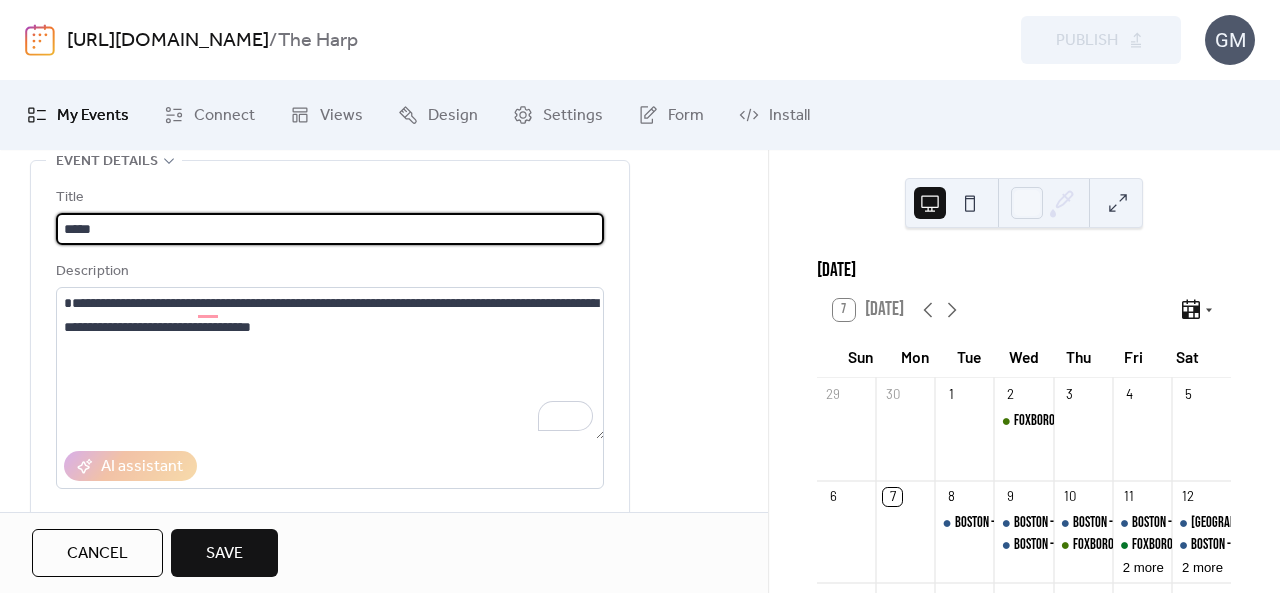 click on "****" at bounding box center (330, 229) 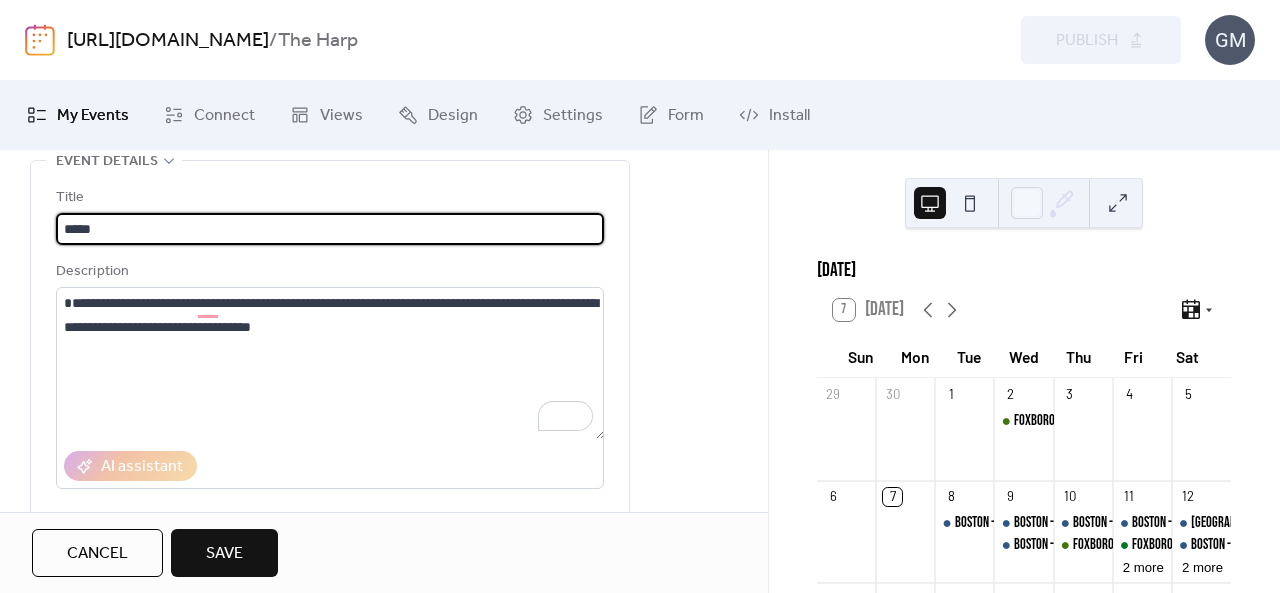 click on "****" at bounding box center (330, 229) 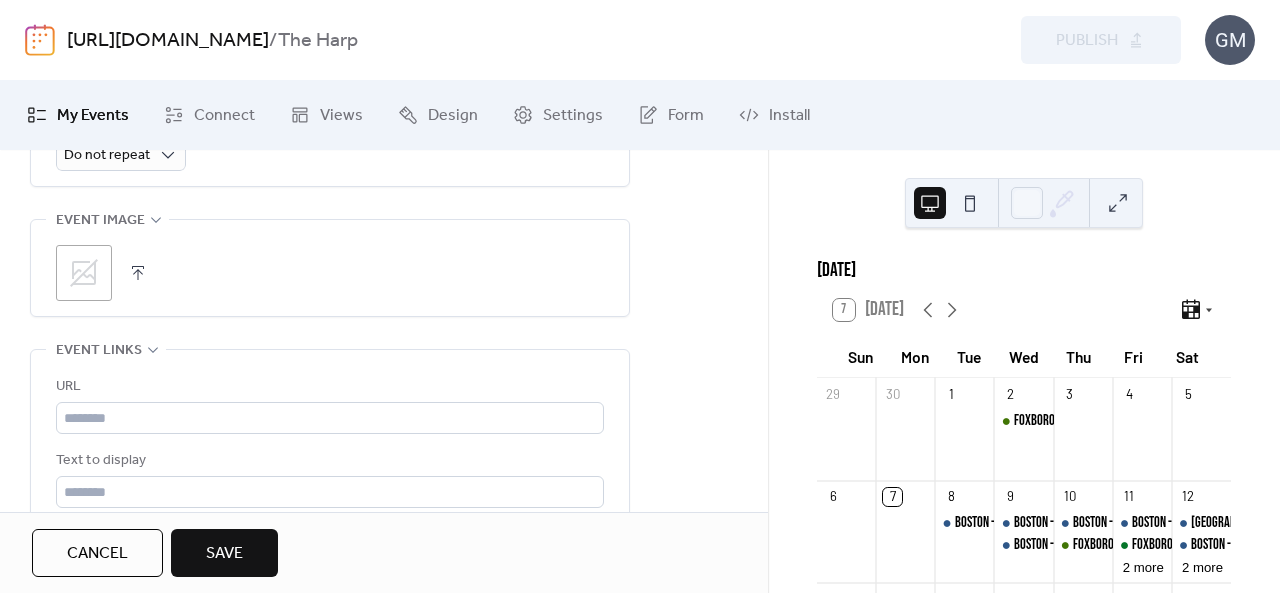 scroll, scrollTop: 900, scrollLeft: 0, axis: vertical 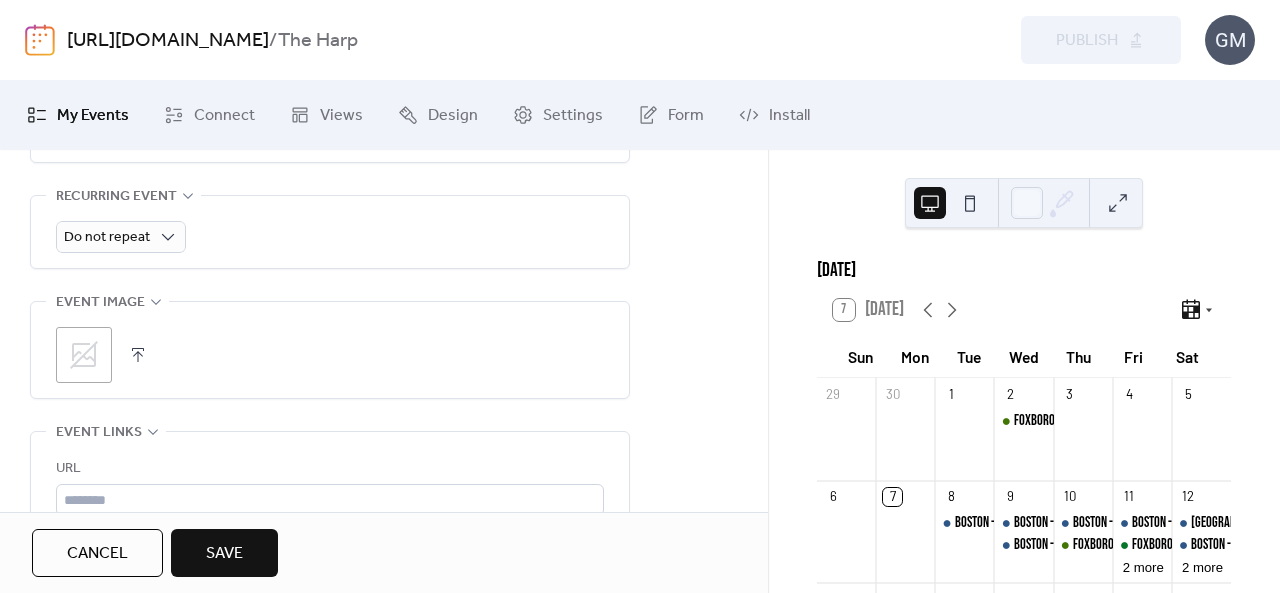 type on "**********" 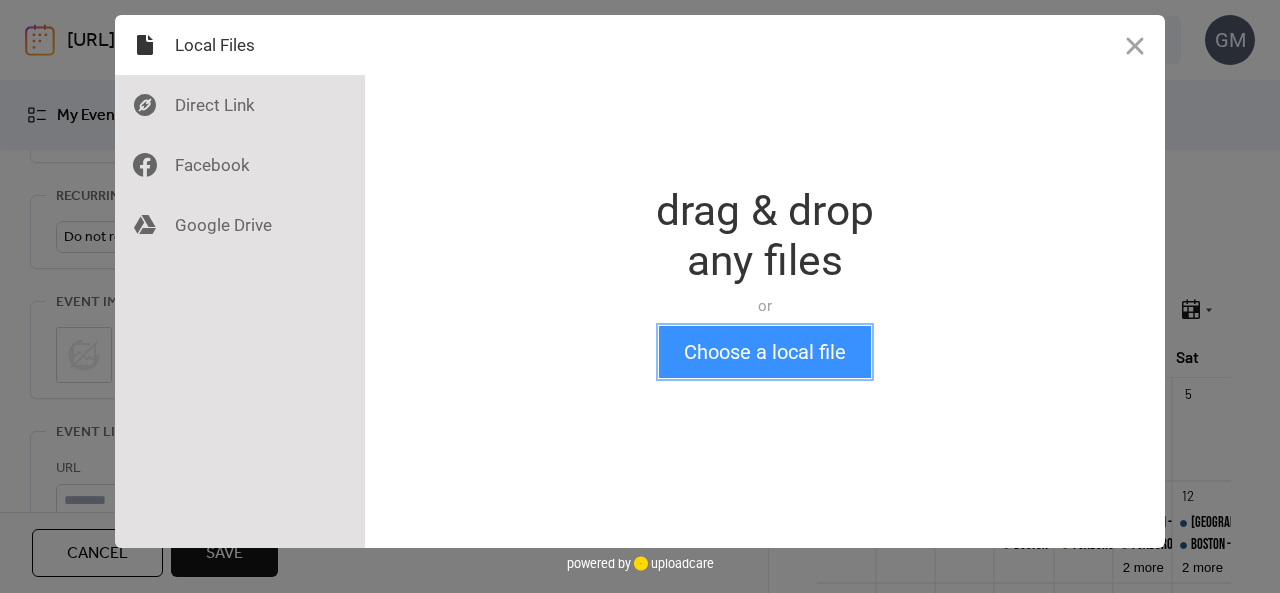 click on "Choose a local file" at bounding box center (765, 352) 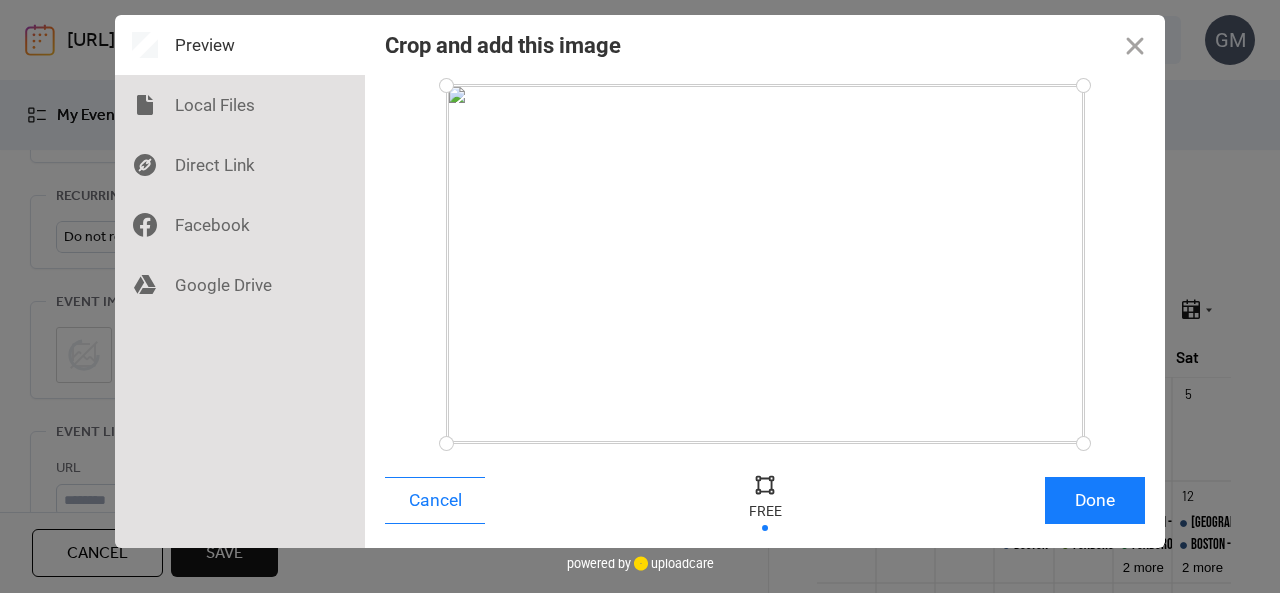 click on "Cancel   Done" at bounding box center (765, 505) 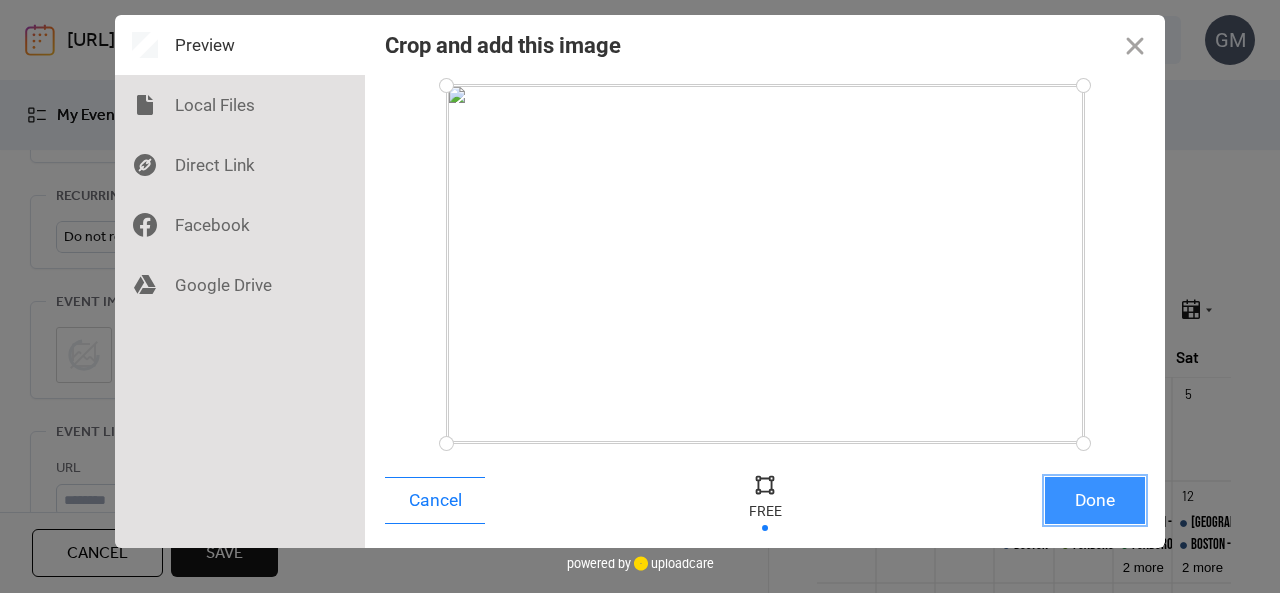click on "Done" at bounding box center (1095, 500) 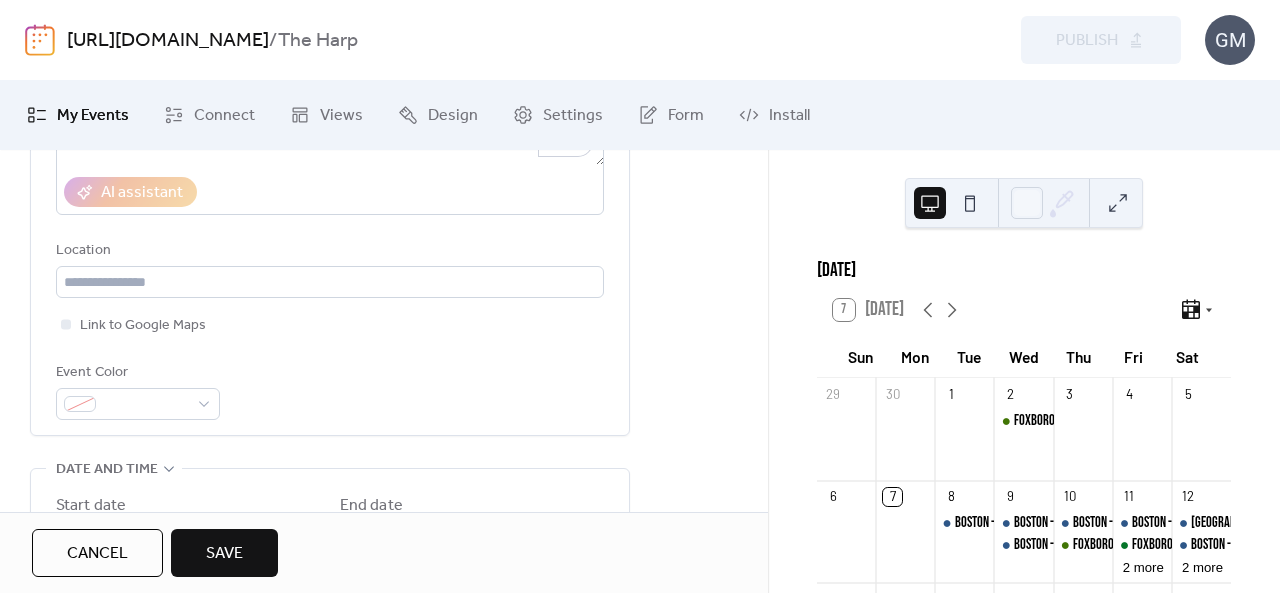 scroll, scrollTop: 600, scrollLeft: 0, axis: vertical 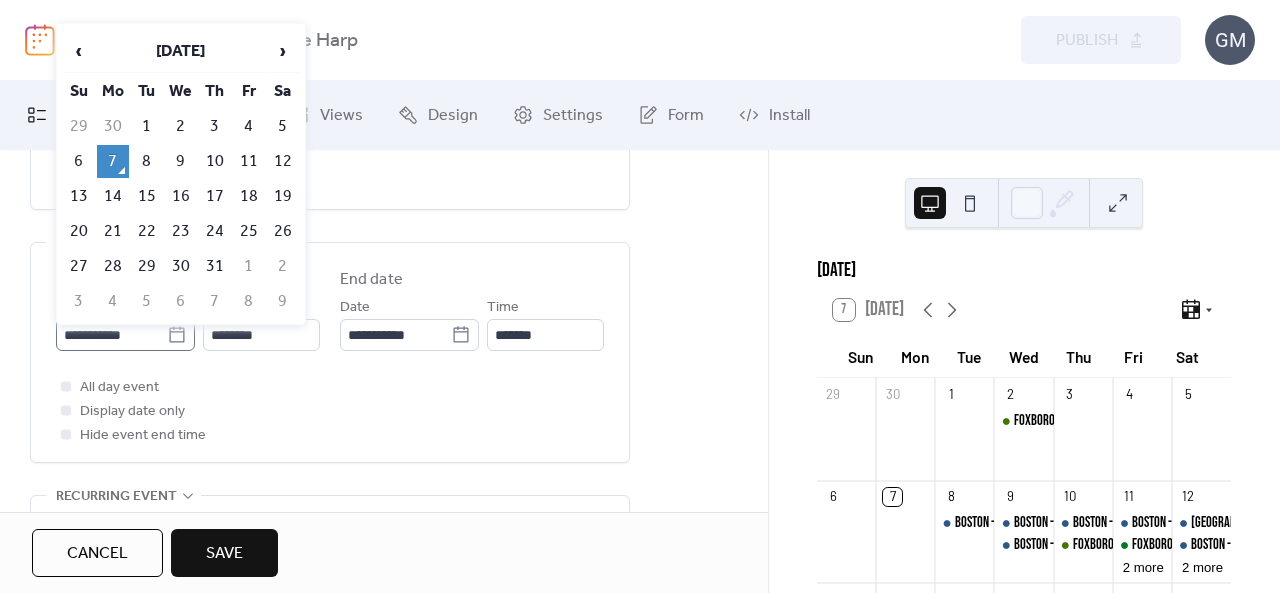 click 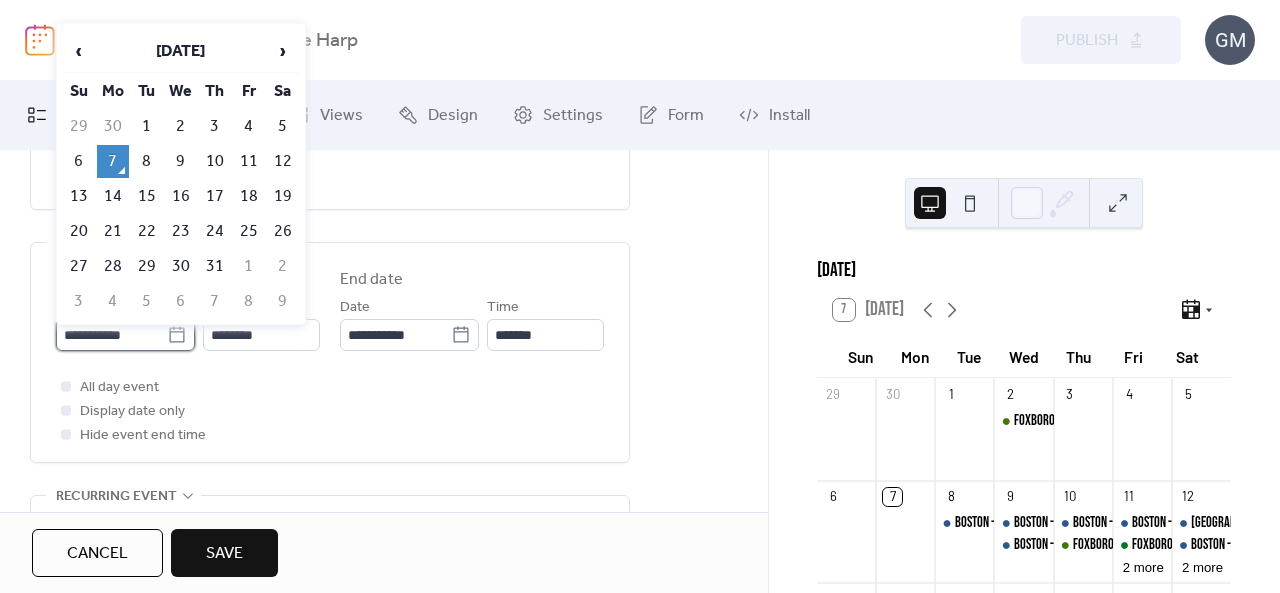 click on "**********" at bounding box center [111, 335] 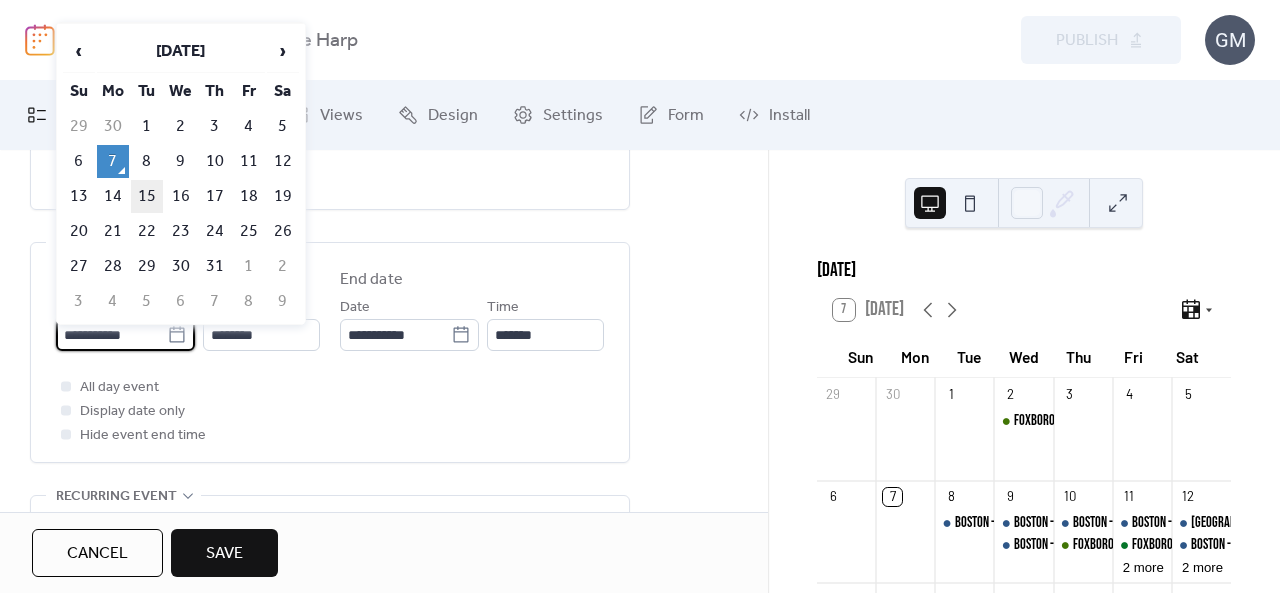 click on "15" at bounding box center [147, 196] 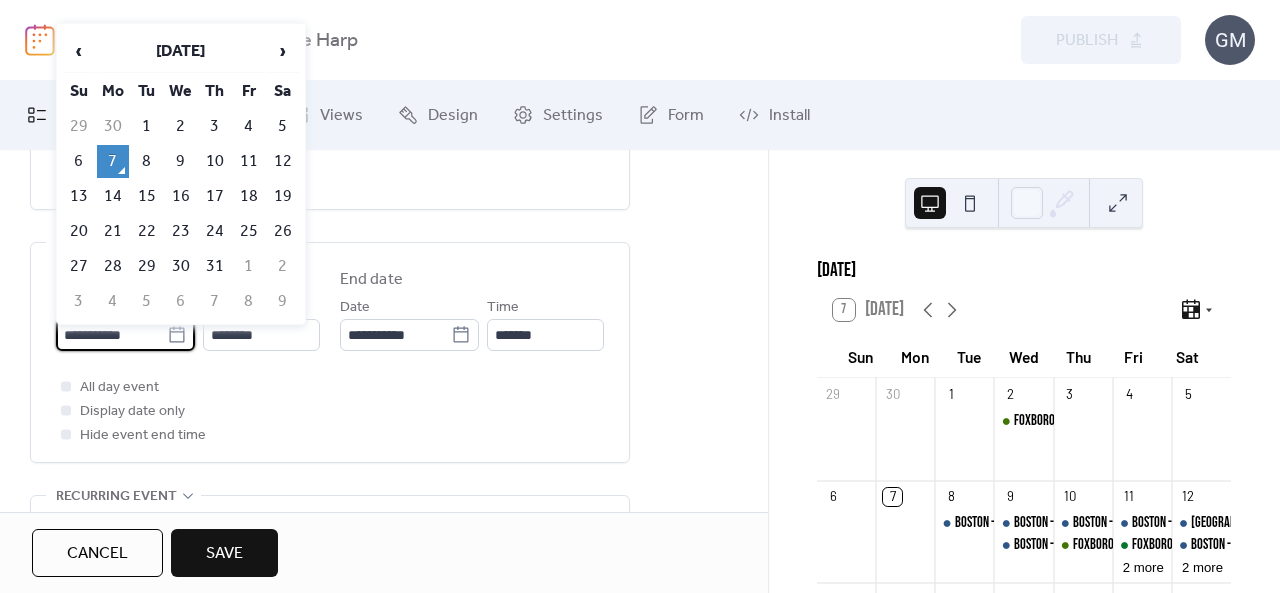 type on "**********" 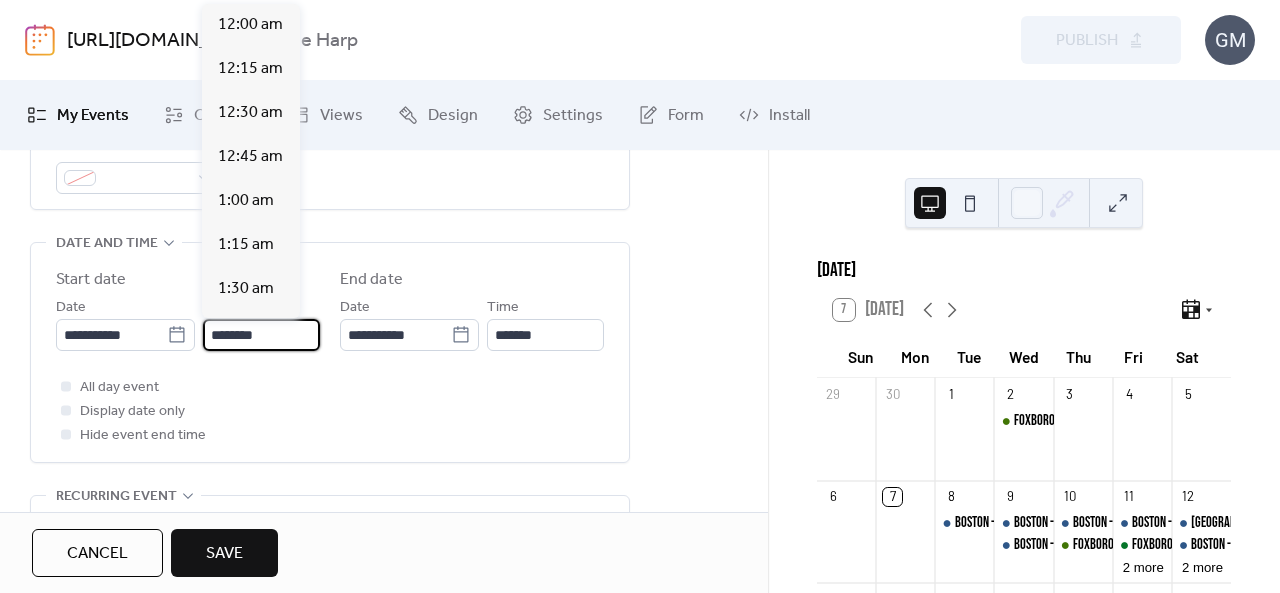 click on "********" at bounding box center [261, 335] 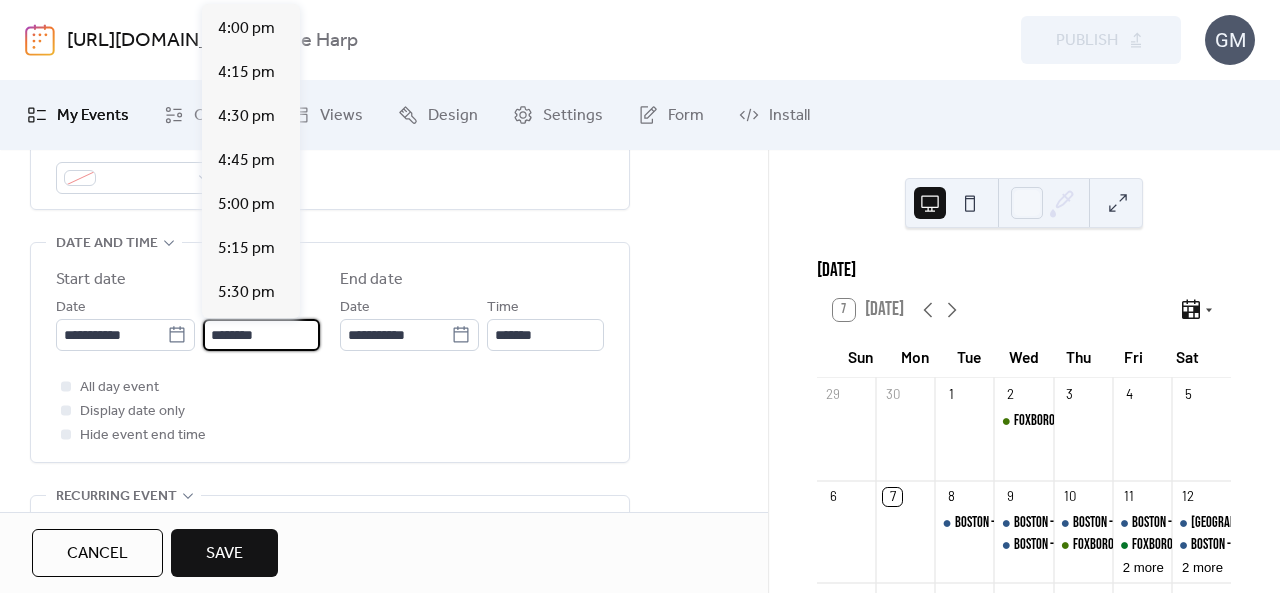 scroll, scrollTop: 2912, scrollLeft: 0, axis: vertical 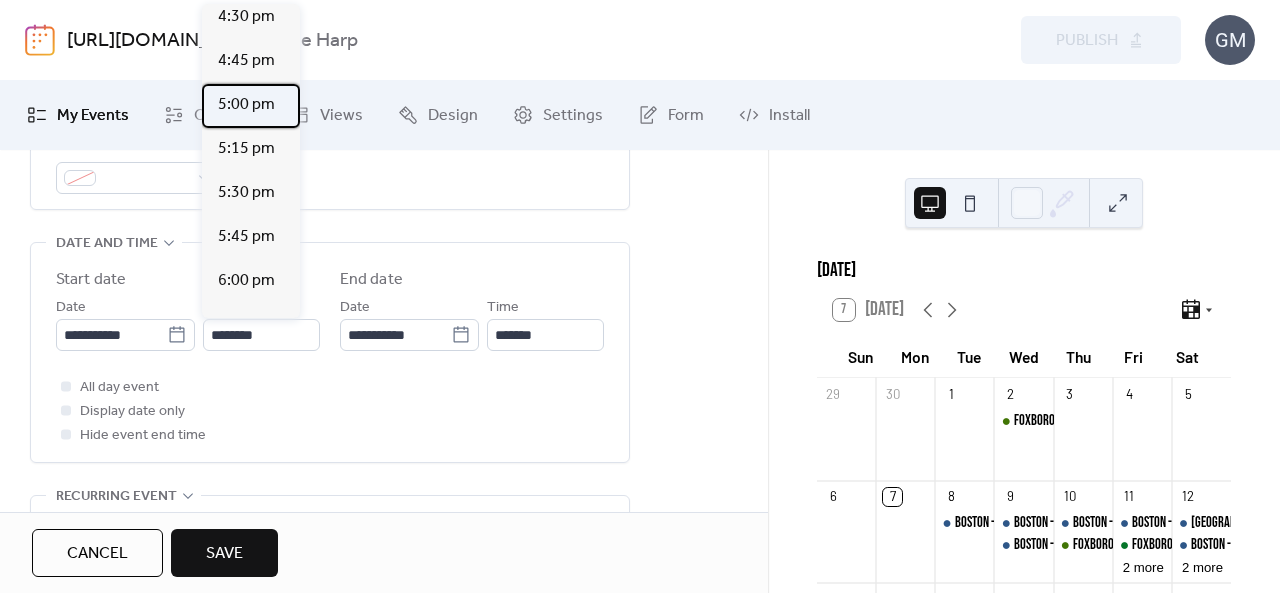 click on "5:00 pm" at bounding box center (246, 105) 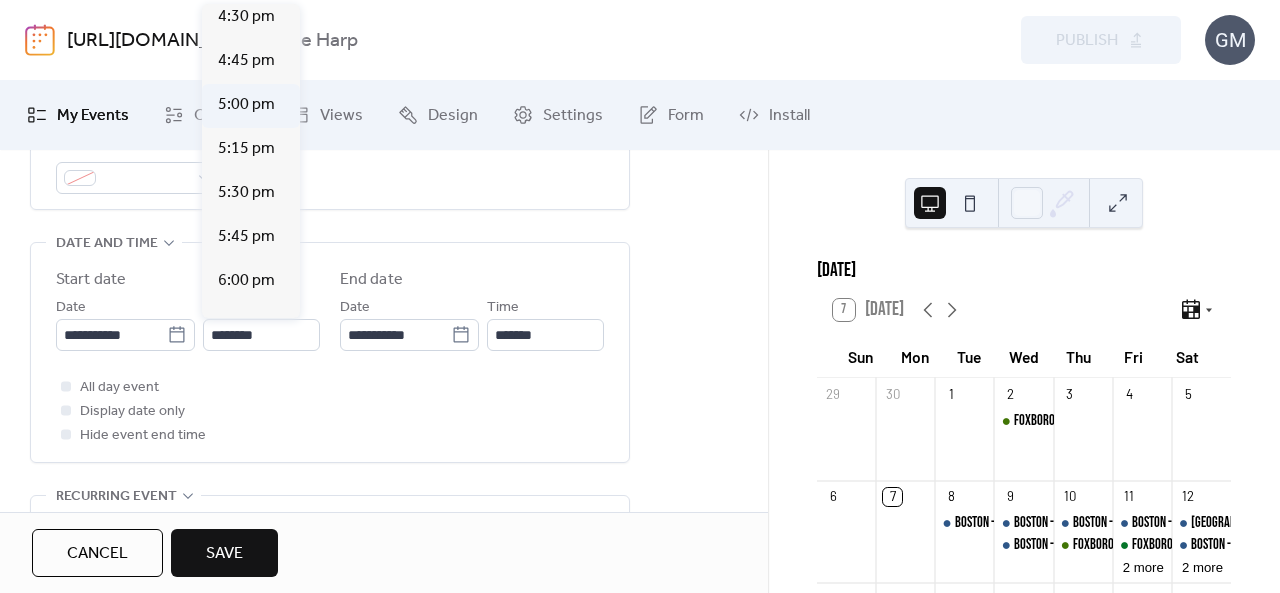 type on "*******" 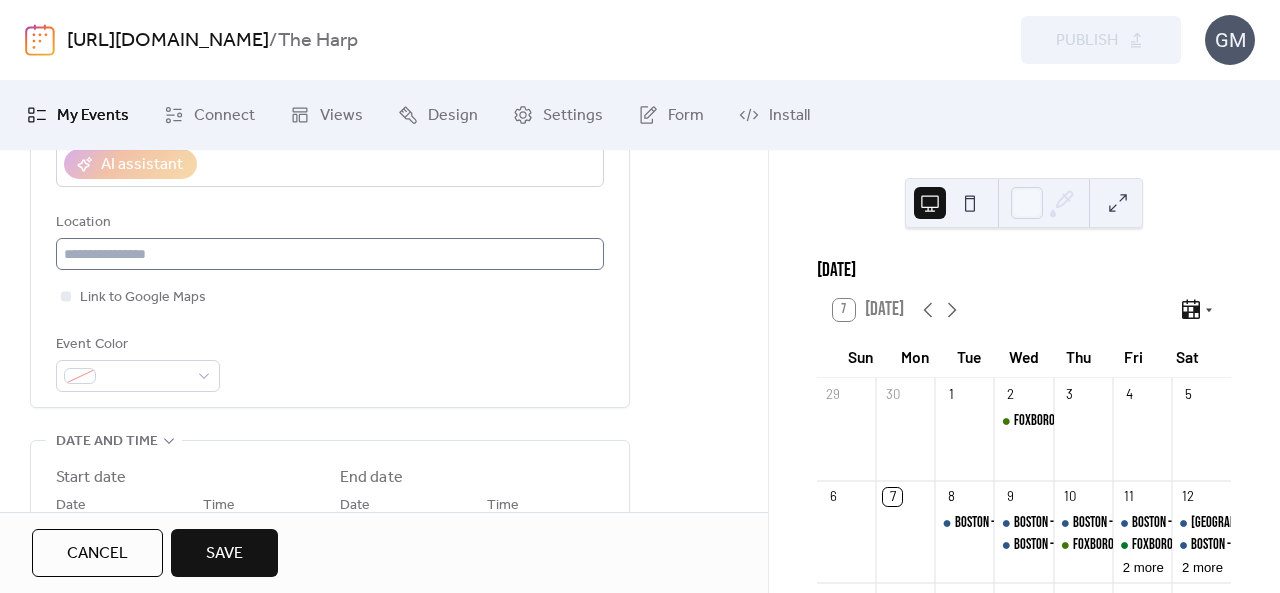 scroll, scrollTop: 400, scrollLeft: 0, axis: vertical 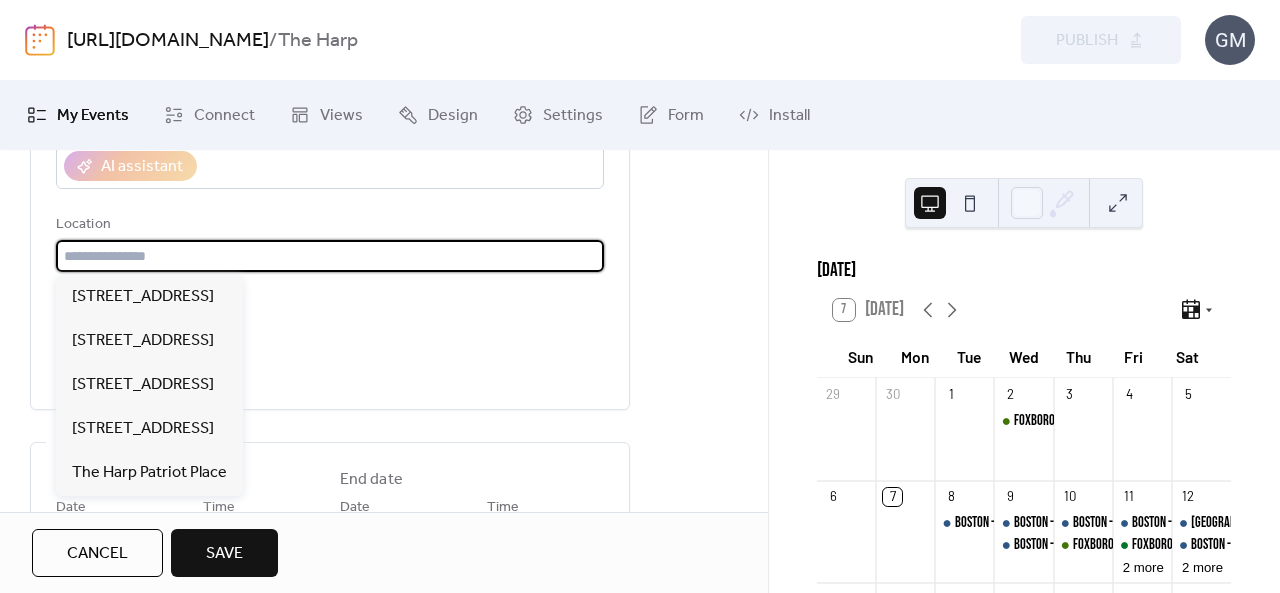 click at bounding box center [330, 256] 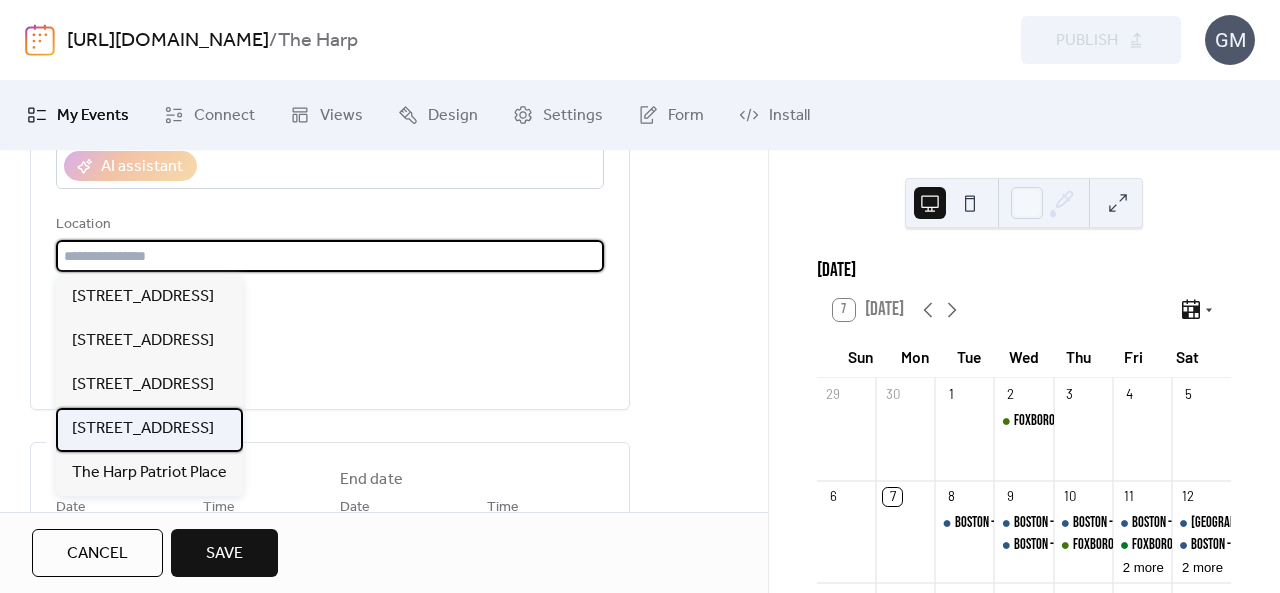 click on "[STREET_ADDRESS]" at bounding box center (143, 429) 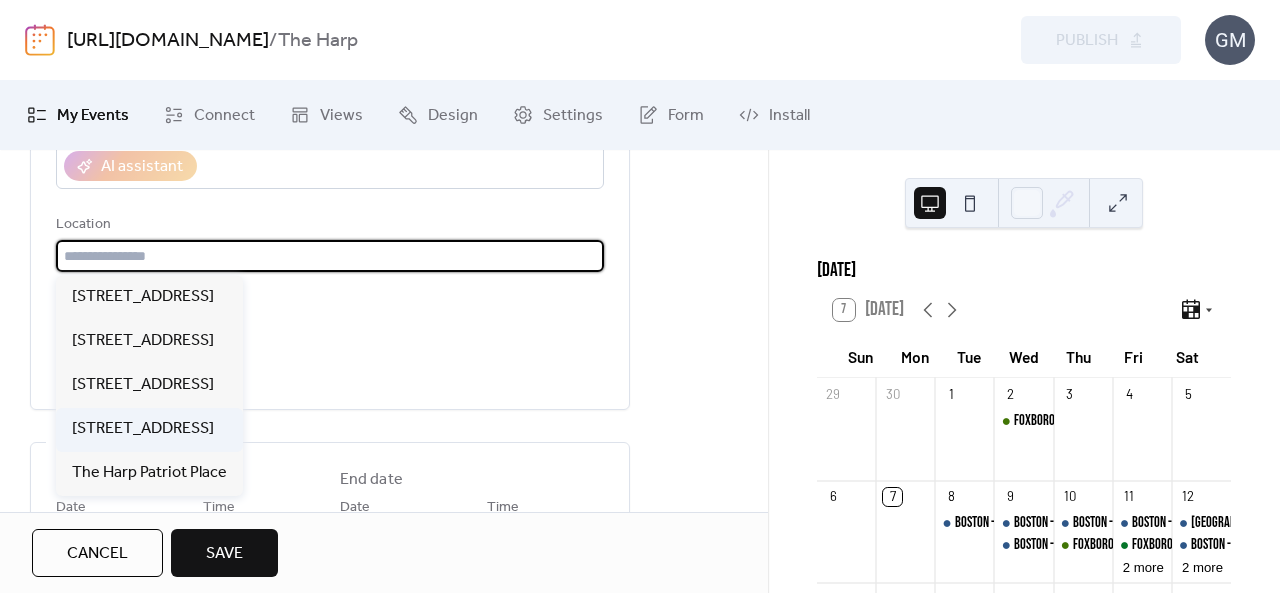 type on "**********" 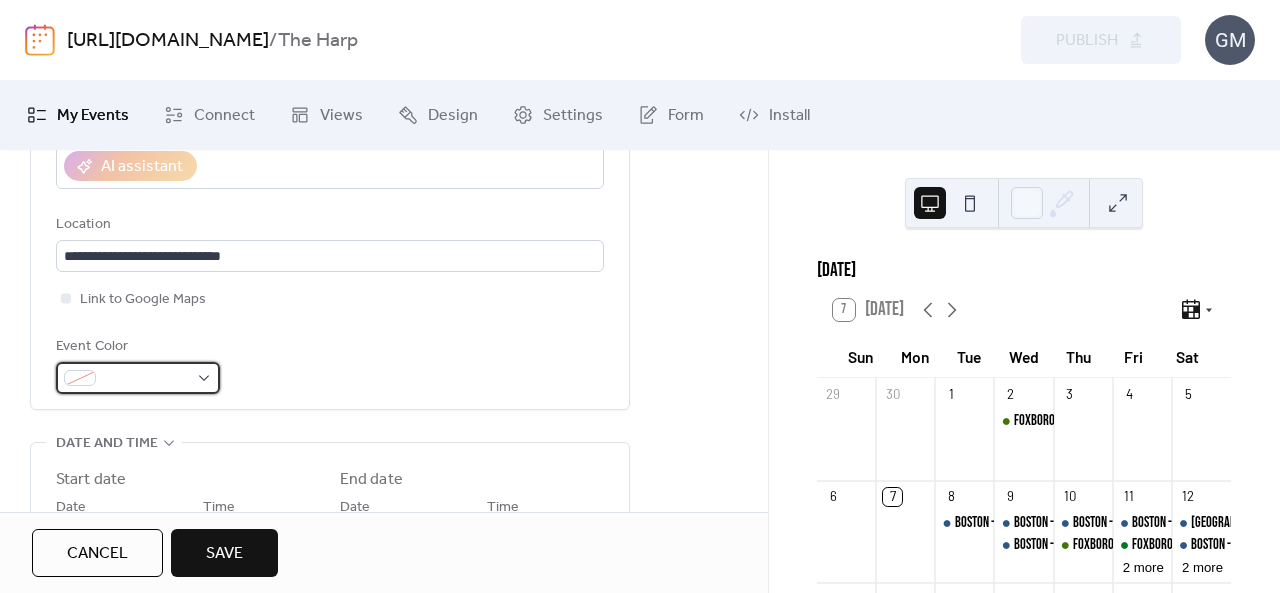click at bounding box center (146, 379) 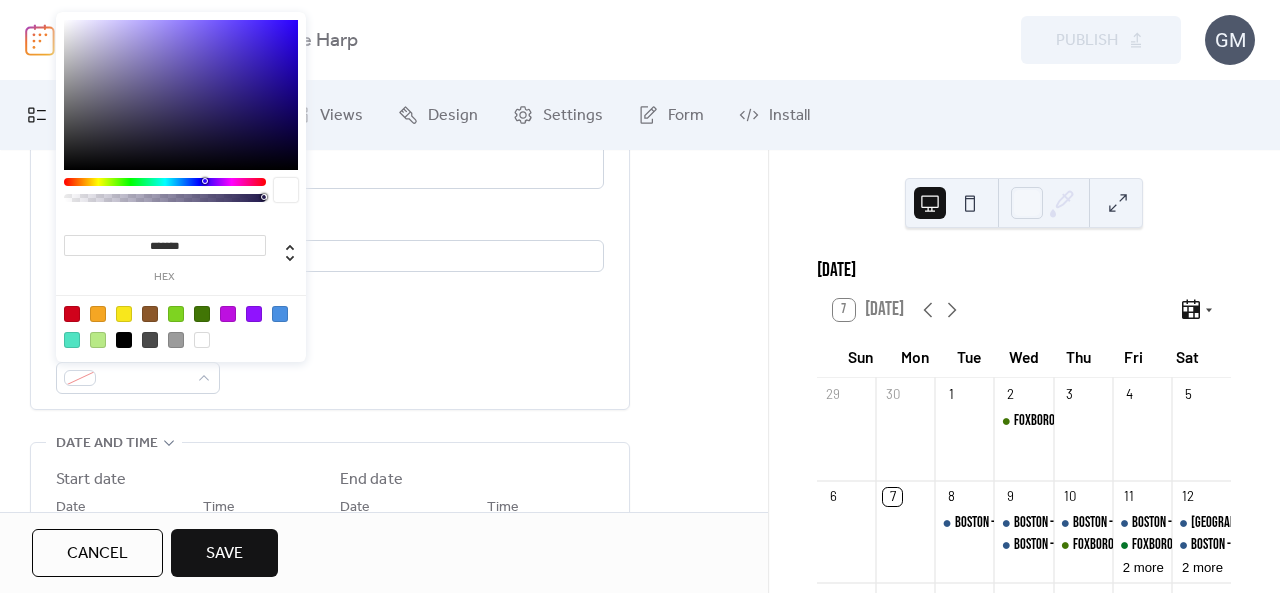 drag, startPoint x: 278, startPoint y: 313, endPoint x: 259, endPoint y: 282, distance: 36.359318 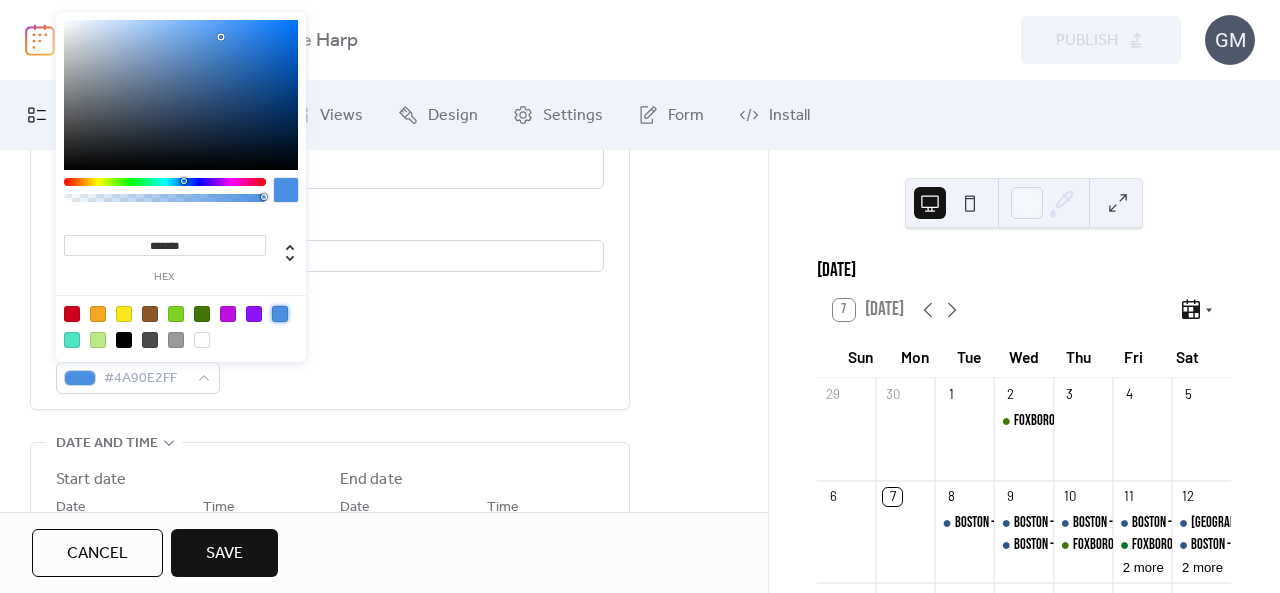 click at bounding box center (165, 182) 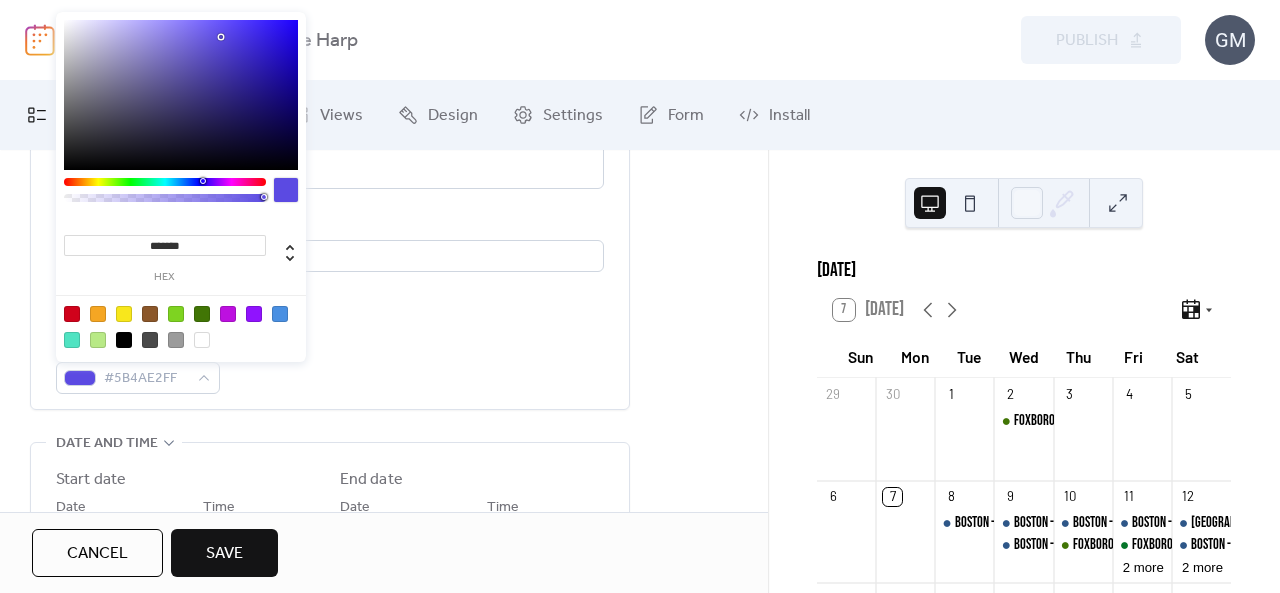 click at bounding box center [203, 181] 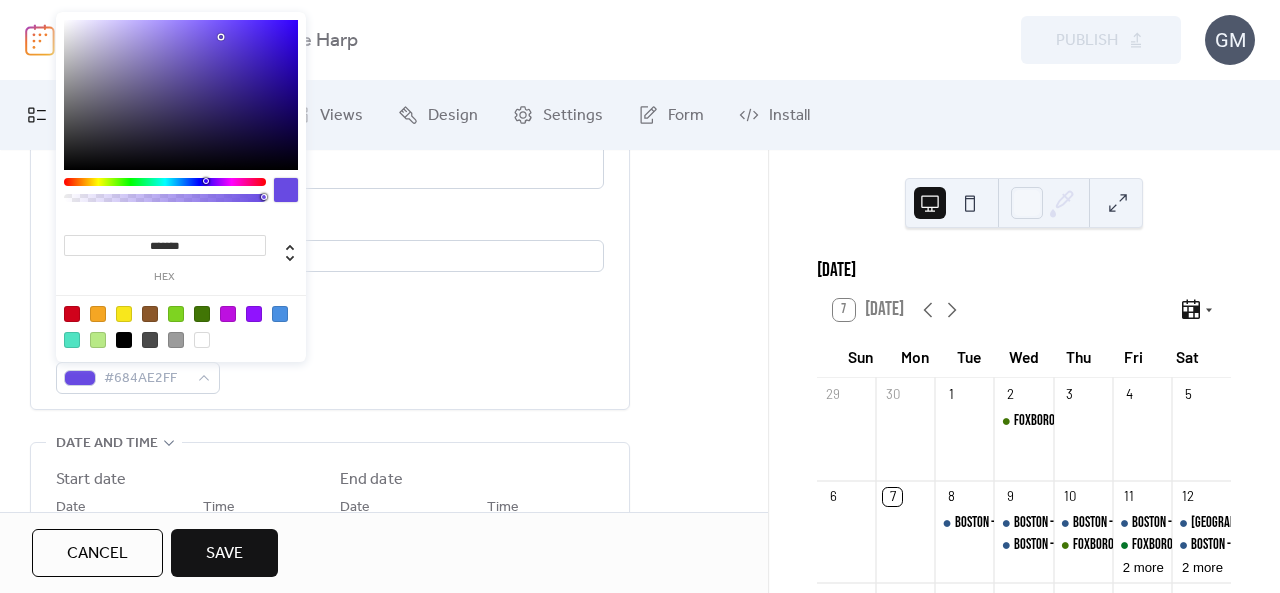 click at bounding box center (206, 181) 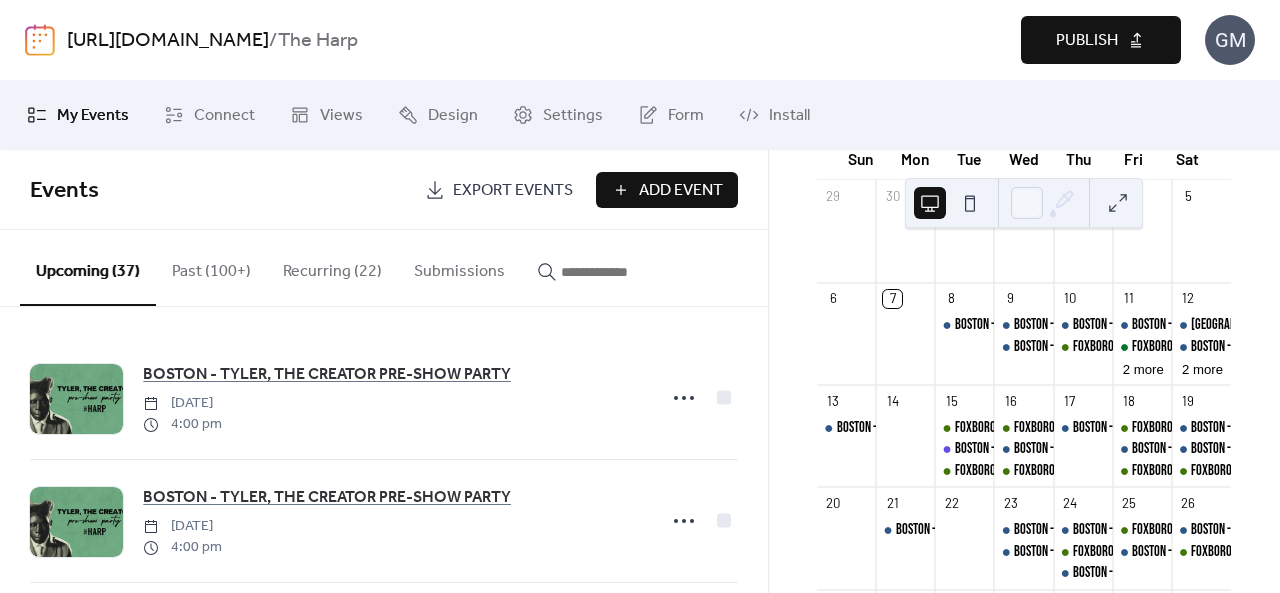 scroll, scrollTop: 200, scrollLeft: 0, axis: vertical 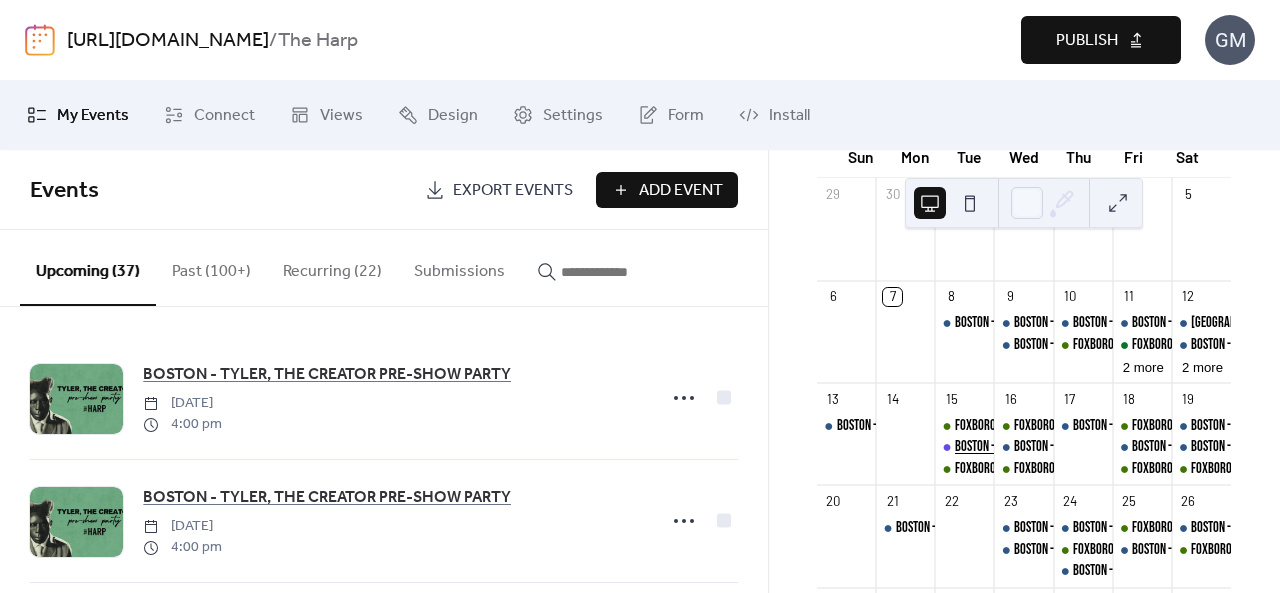 click on "BOSTON - WNBA FEVER VS SUN" at bounding box center [1019, 447] 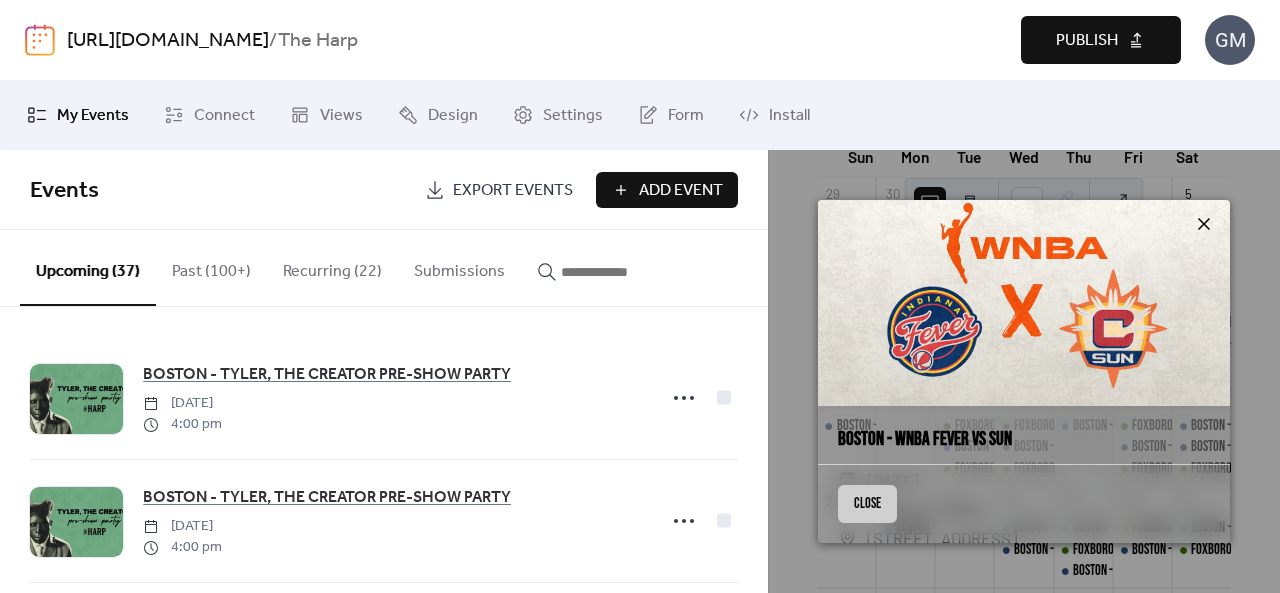 click 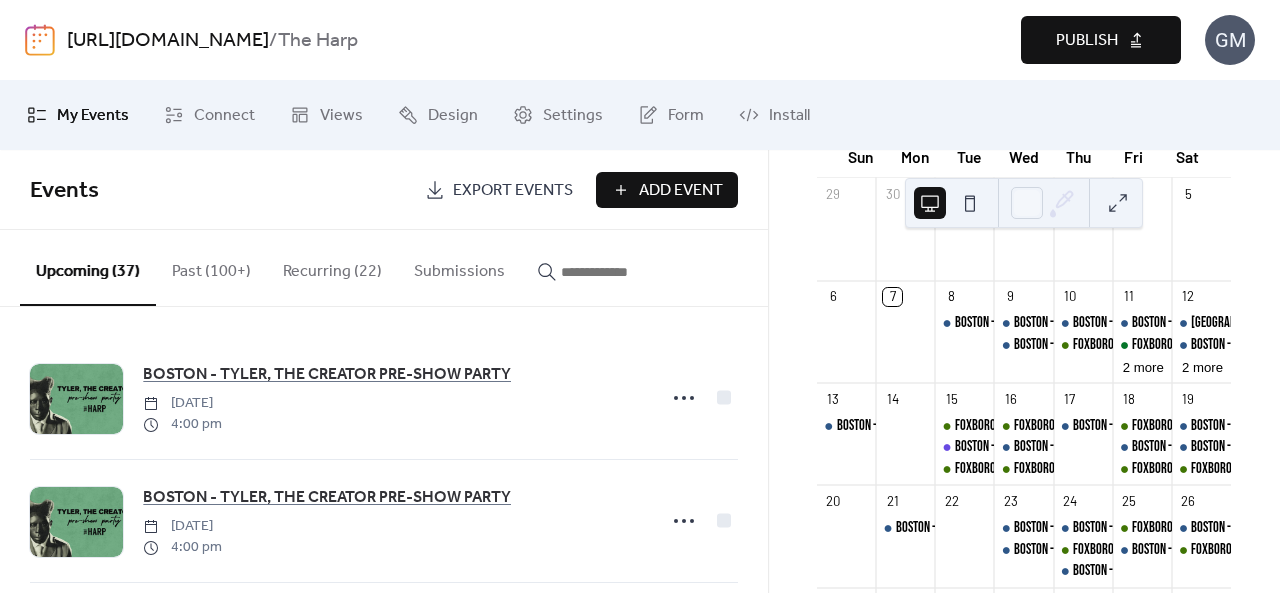 click on "Publish" at bounding box center (1087, 41) 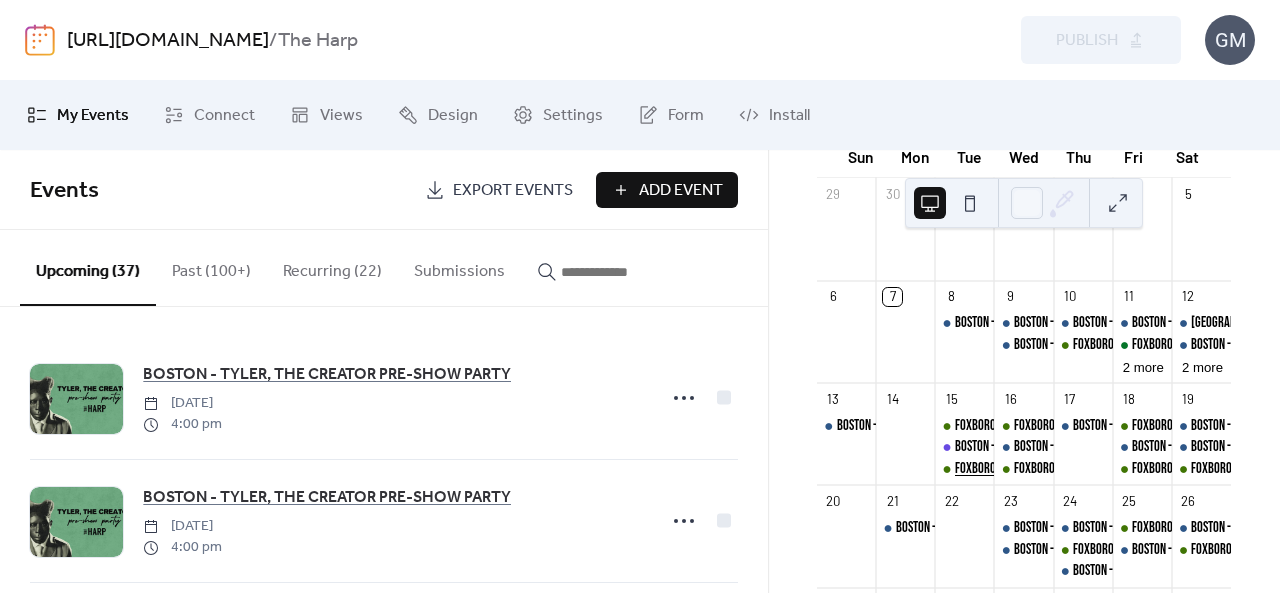 click on "FOXBORO - [PERSON_NAME] PATIO LISTENING PARTY" at bounding box center (1066, 469) 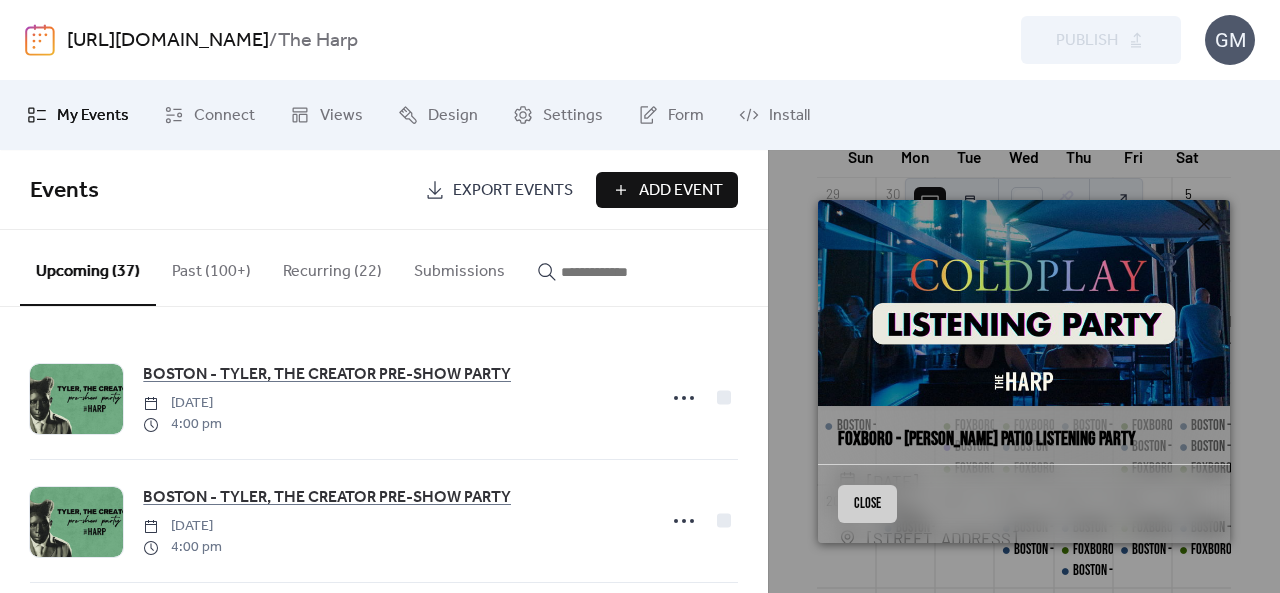 click on "Close" at bounding box center (867, 504) 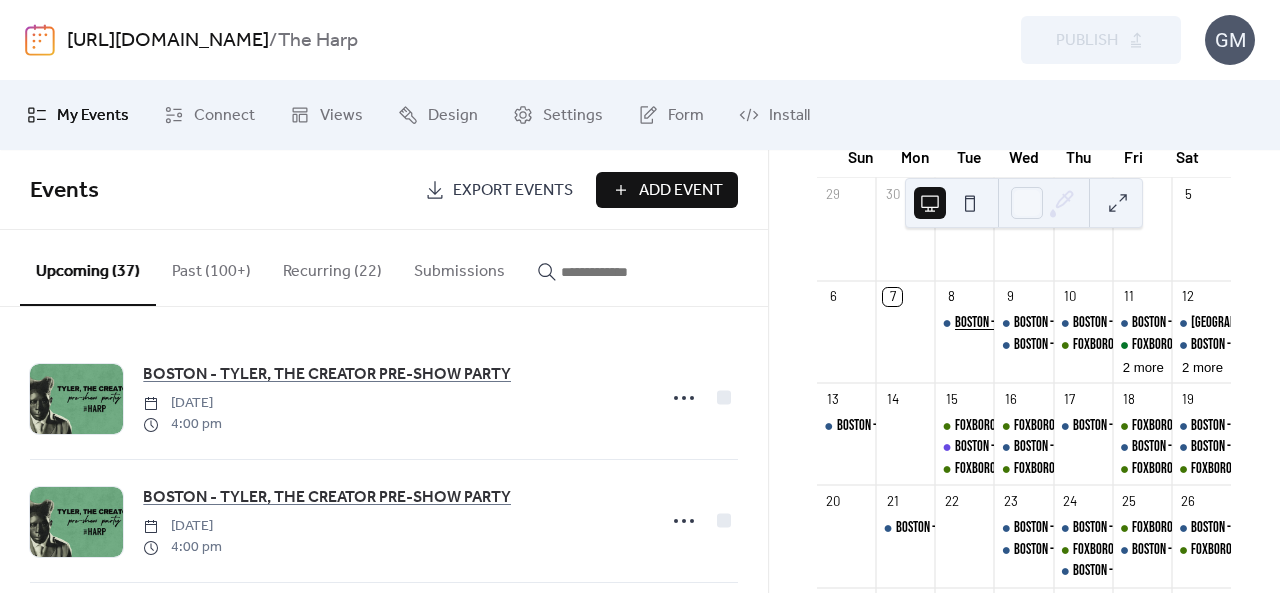 click on "BOSTON - TYLER, THE CREATOR PRE-SHOW PARTY" at bounding box center (1059, 323) 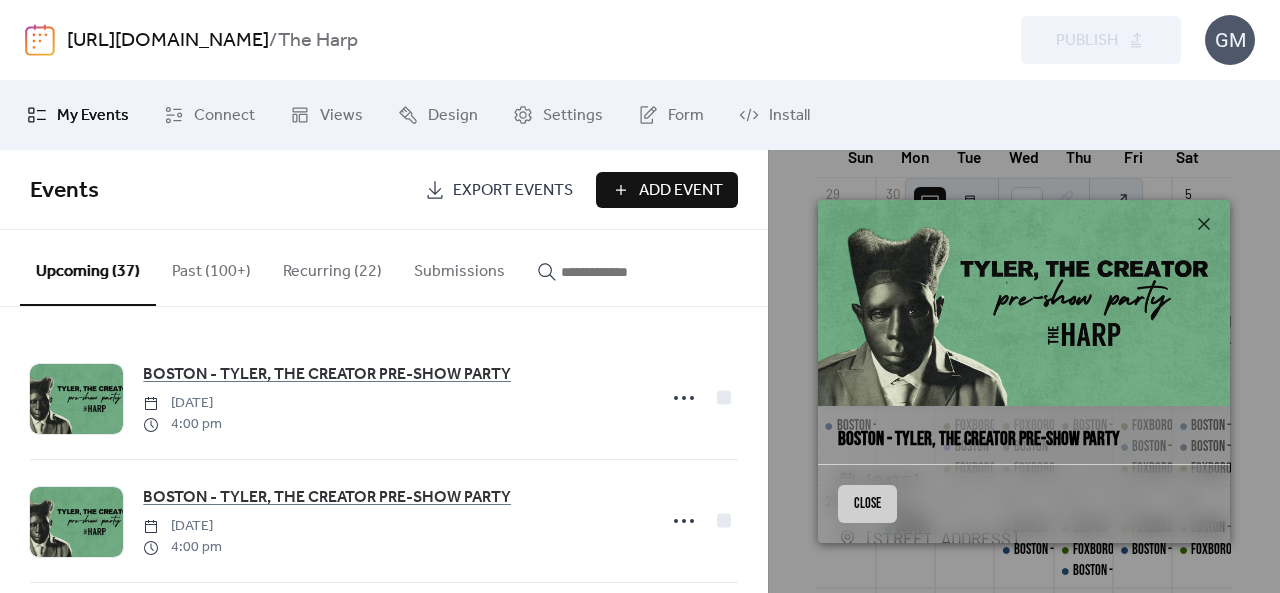 click on "Close" at bounding box center [867, 504] 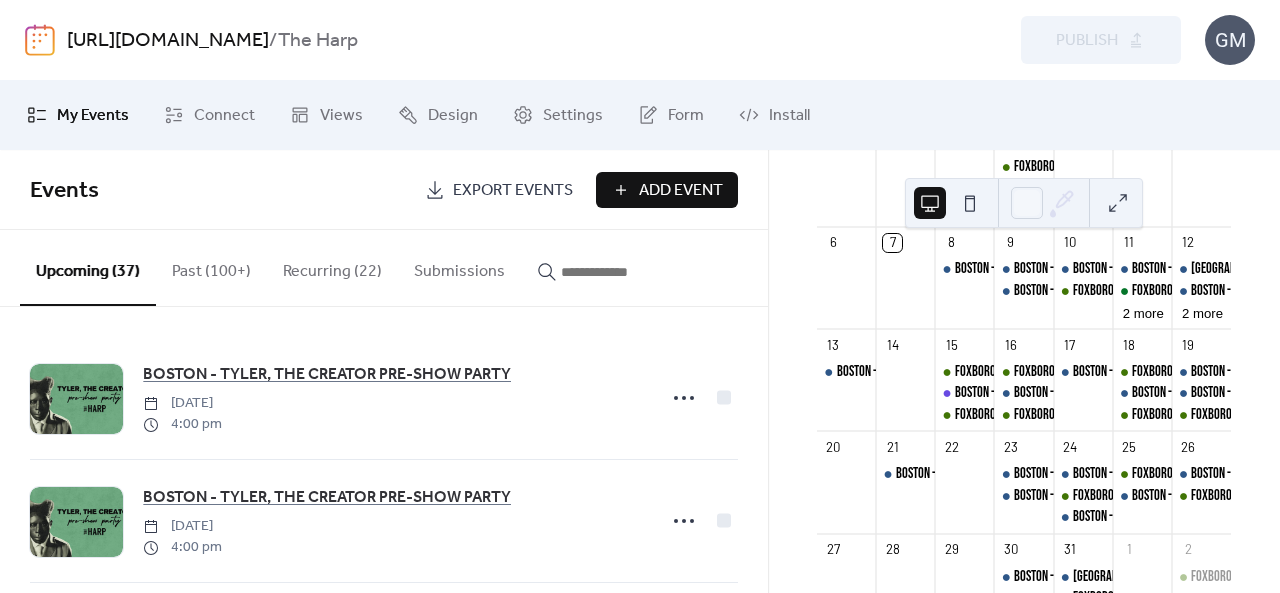 scroll, scrollTop: 300, scrollLeft: 0, axis: vertical 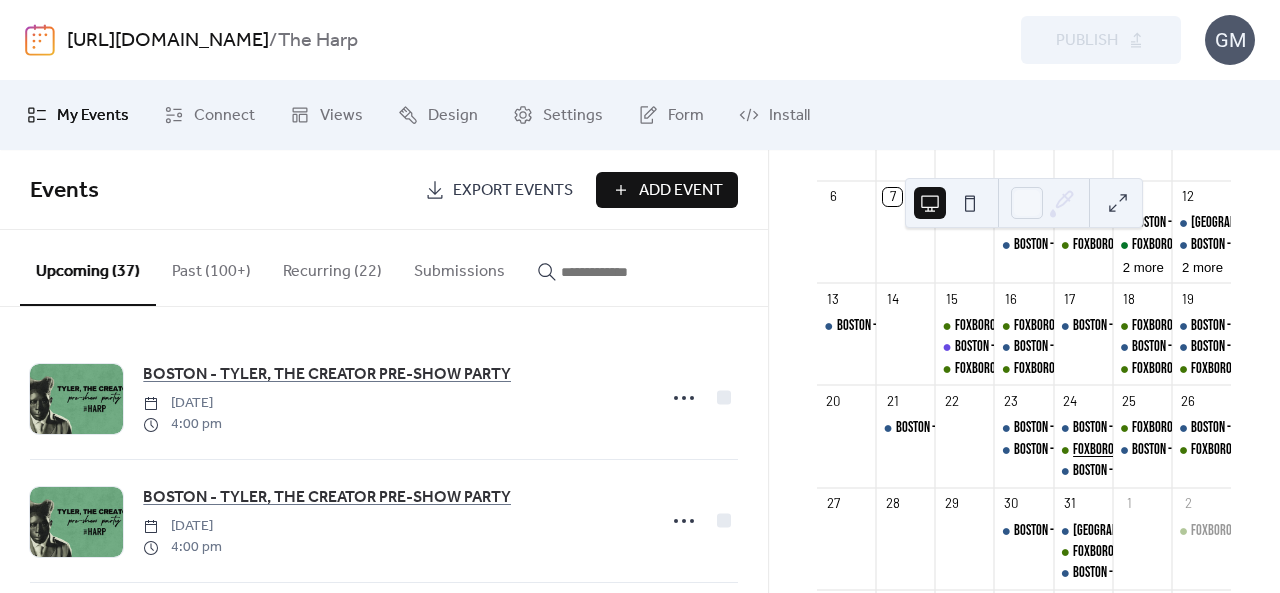 click on "FOXBORO  - SPORTS TRIVIA SERIES" at bounding box center (1145, 450) 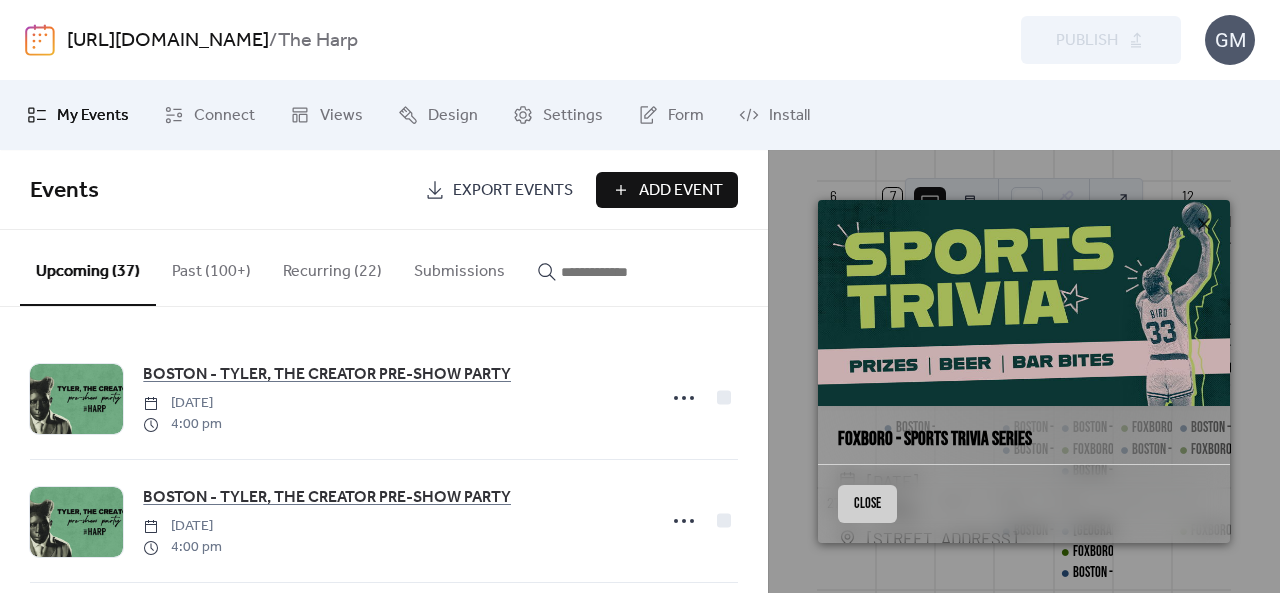 click on "Close" at bounding box center [867, 504] 